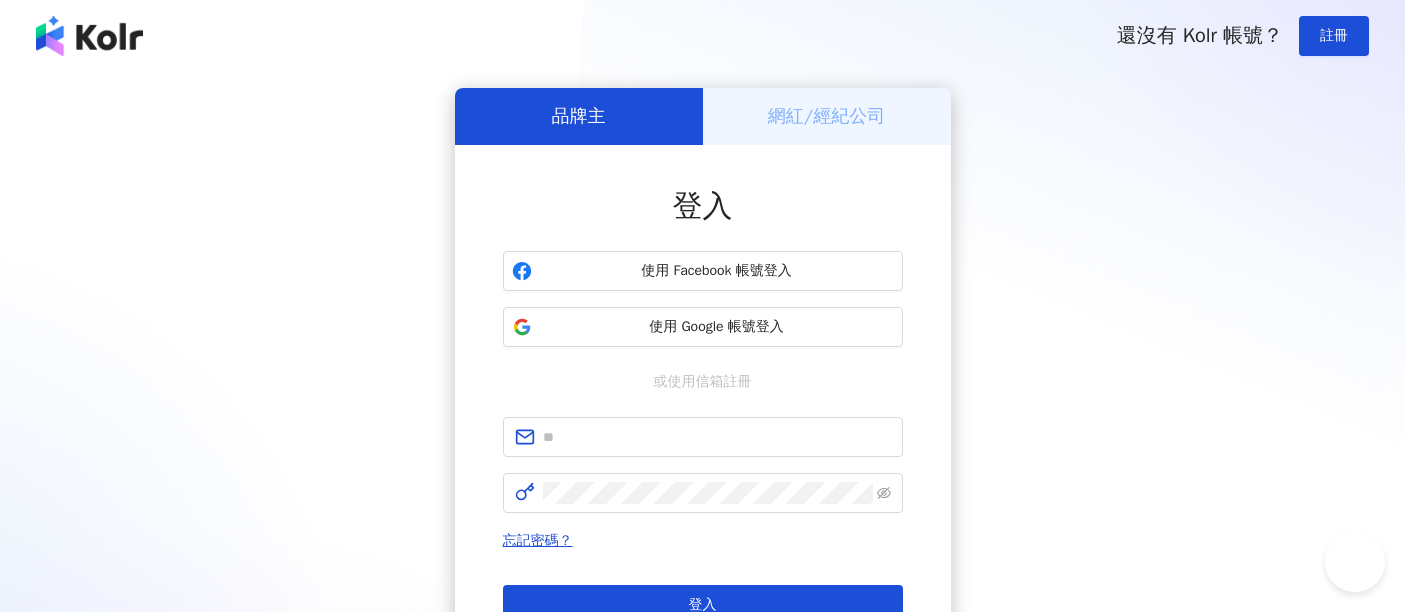 scroll, scrollTop: 0, scrollLeft: 0, axis: both 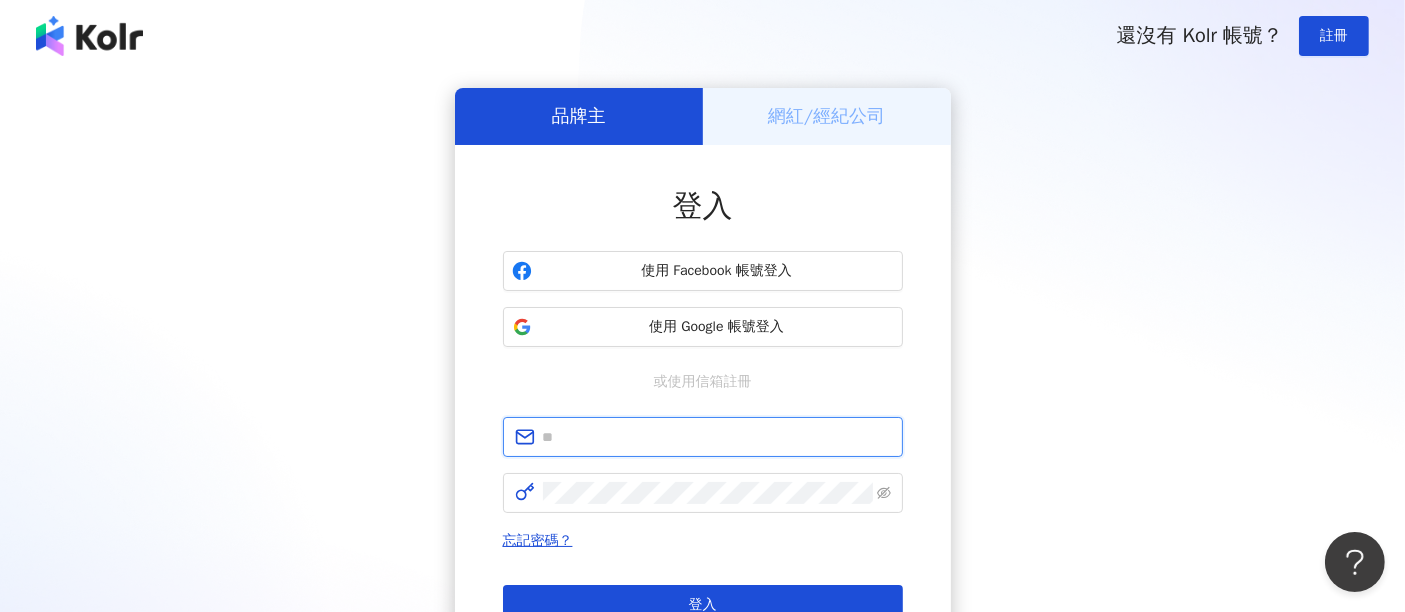 click at bounding box center [717, 437] 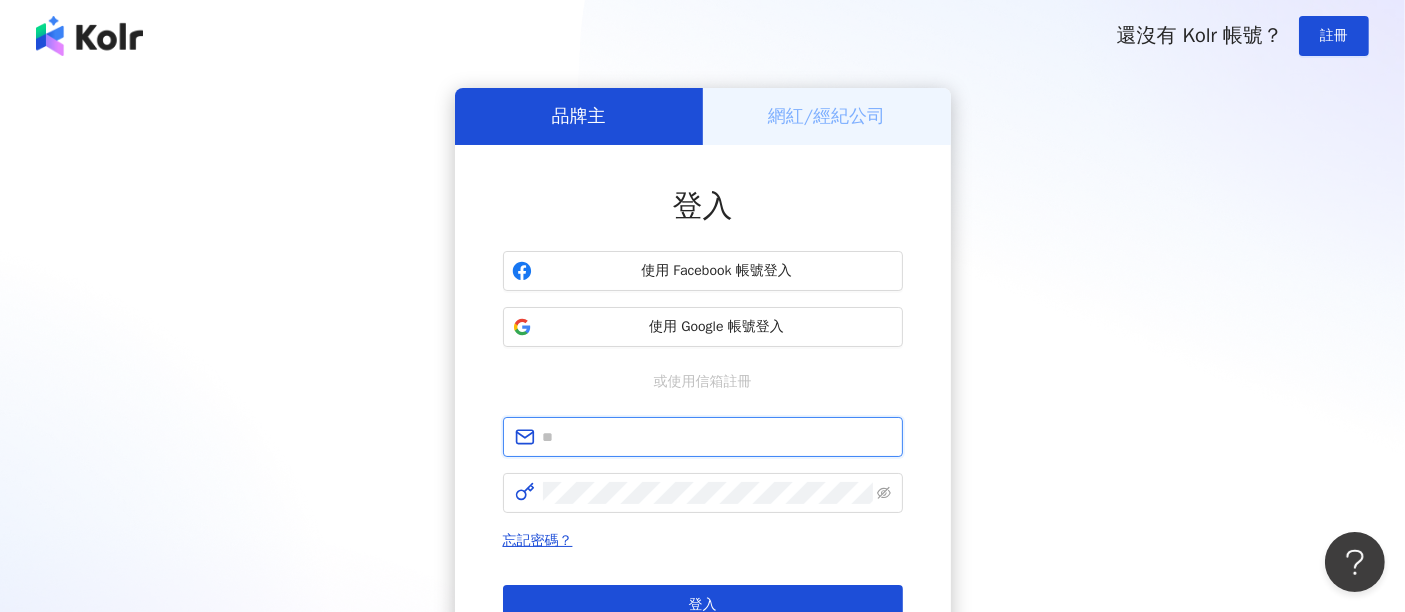 type on "**********" 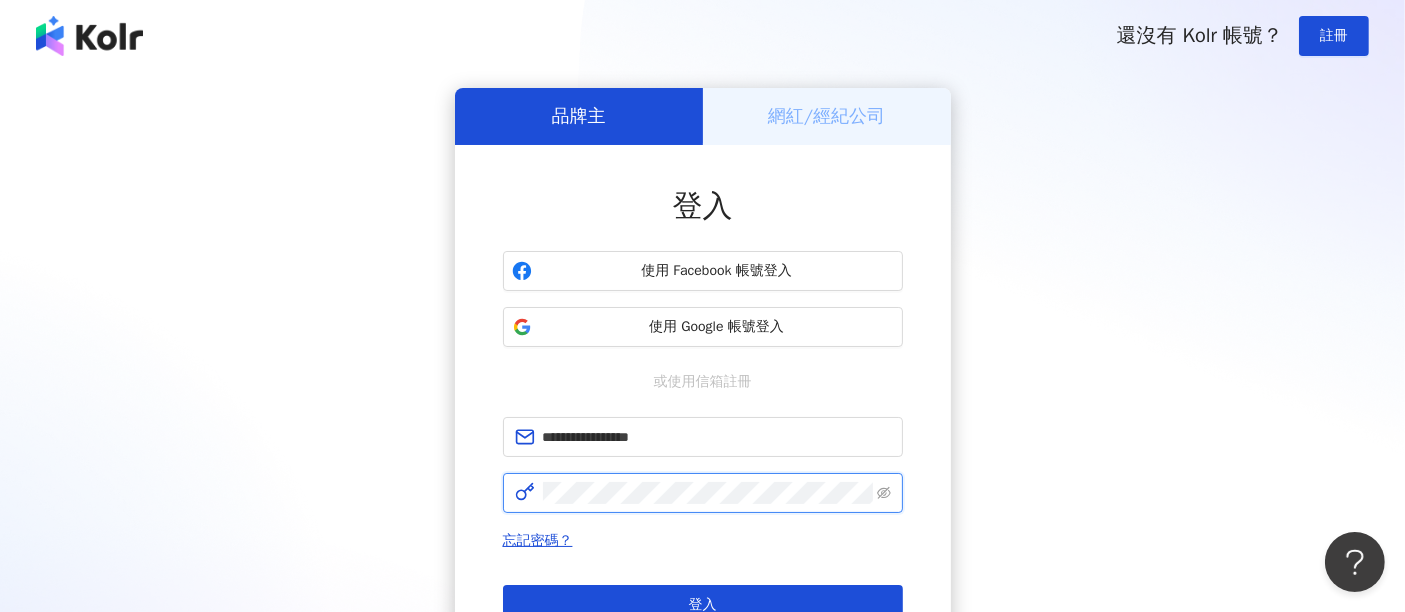 click on "登入" at bounding box center [703, 605] 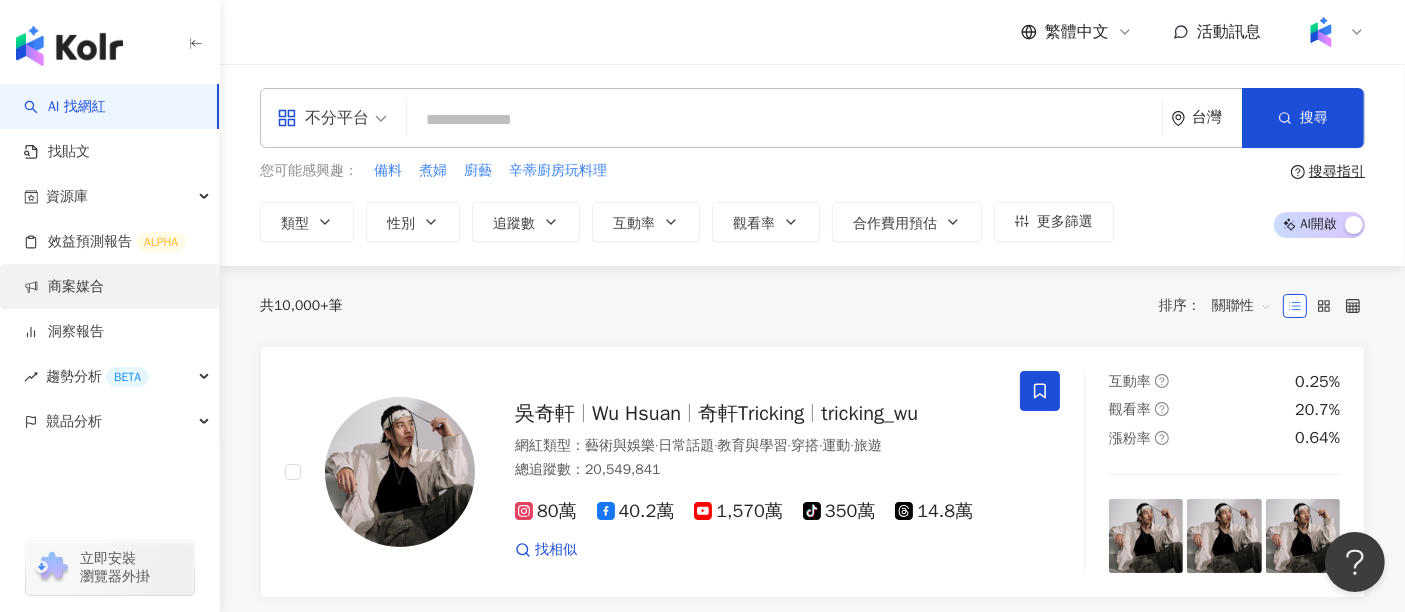 click on "商案媒合" at bounding box center [64, 287] 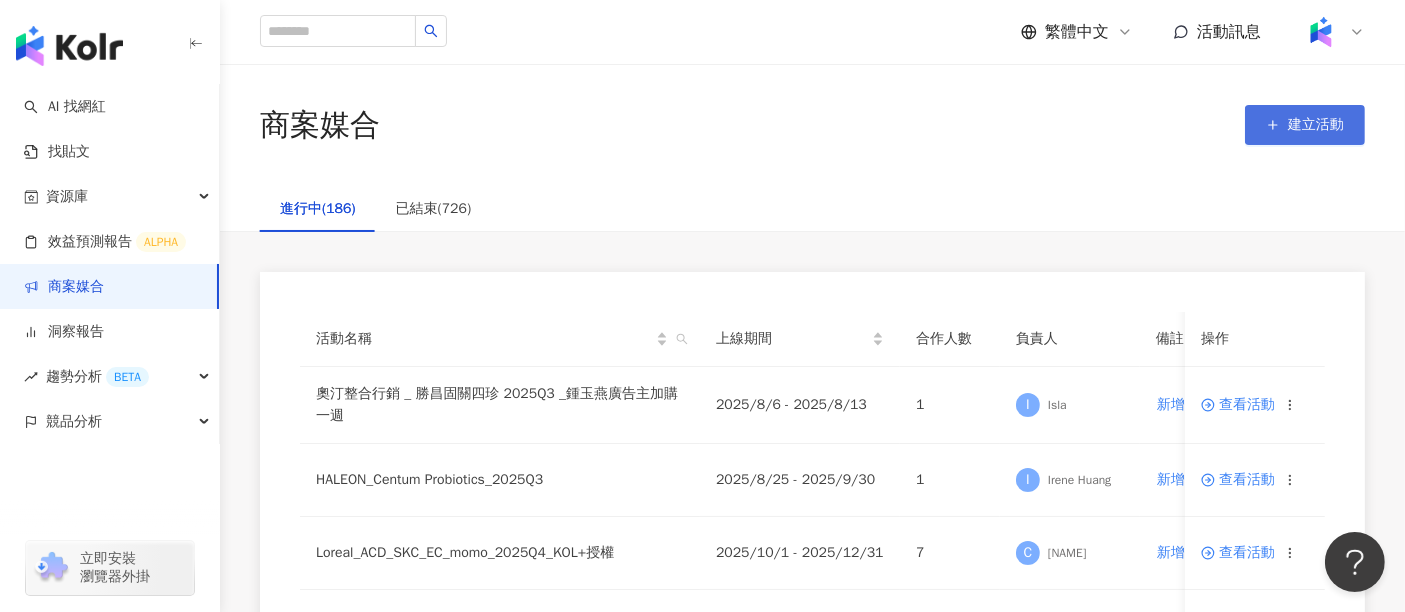 click on "建立活動" at bounding box center [1305, 125] 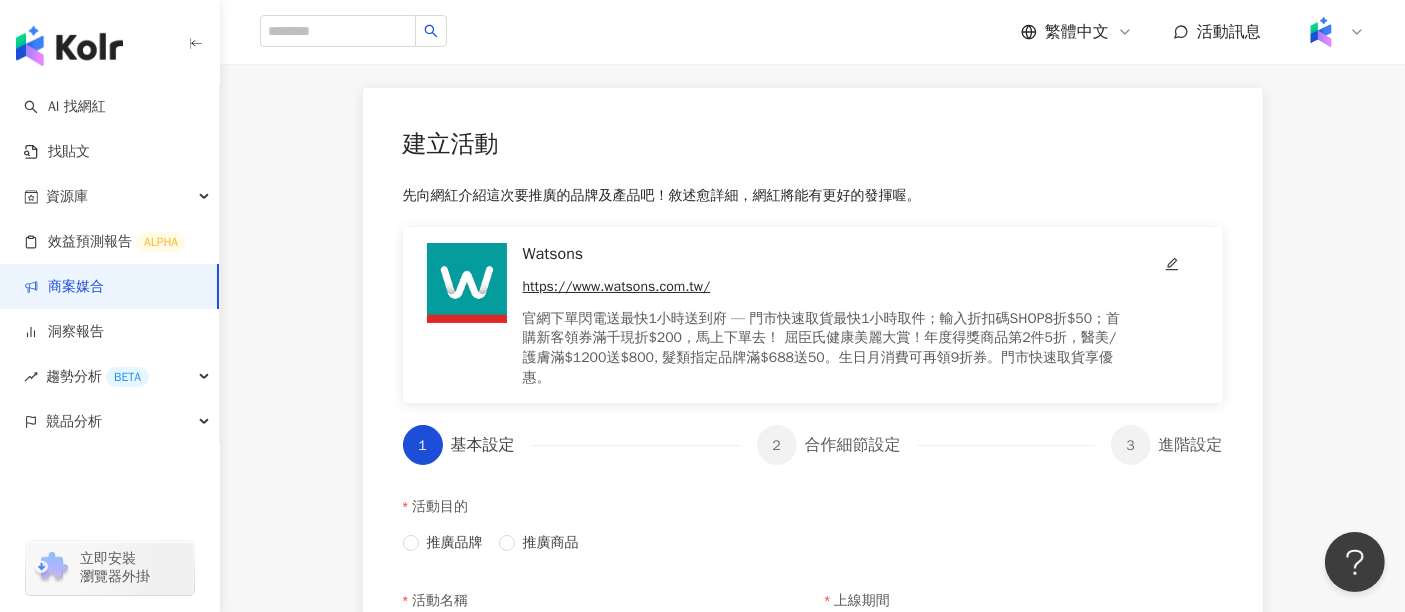 scroll, scrollTop: 222, scrollLeft: 0, axis: vertical 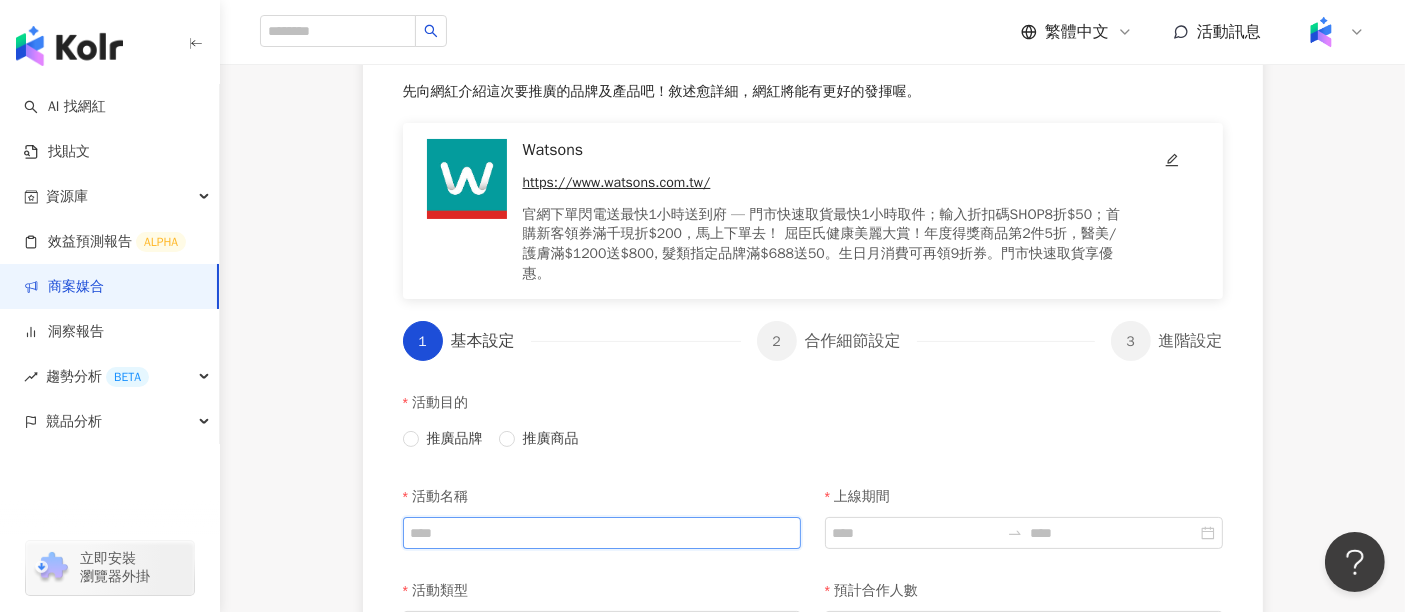 click on "活動名稱" at bounding box center [602, 533] 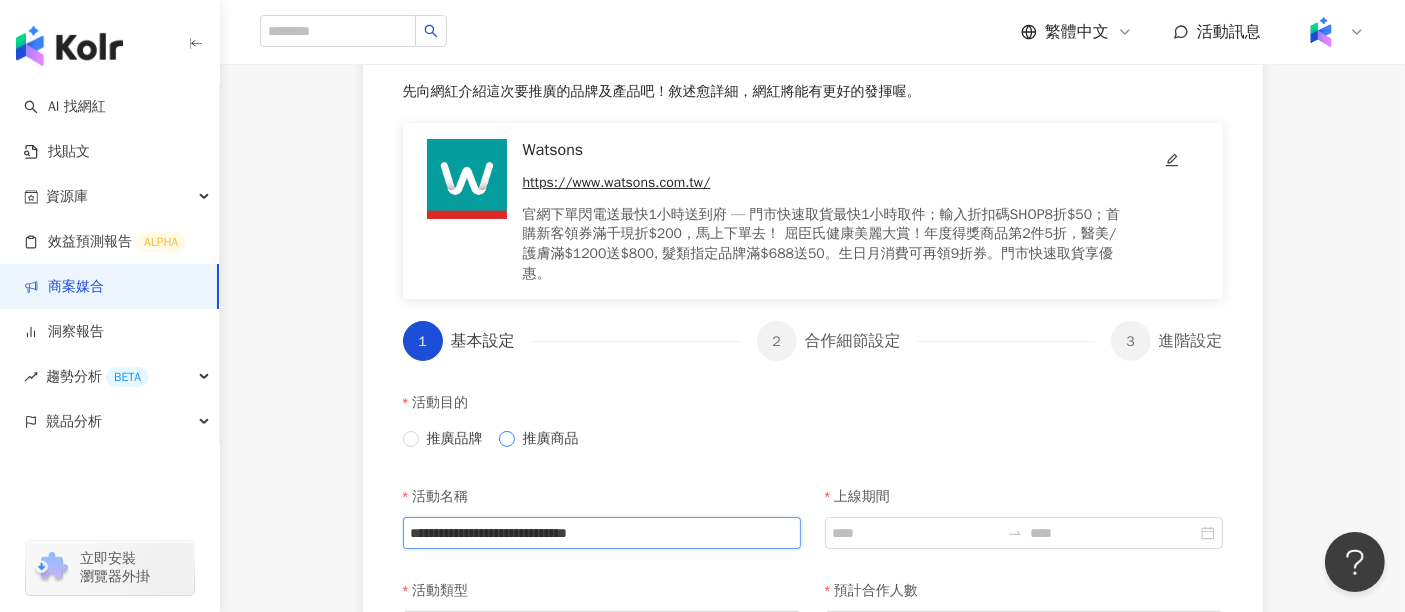 type on "**********" 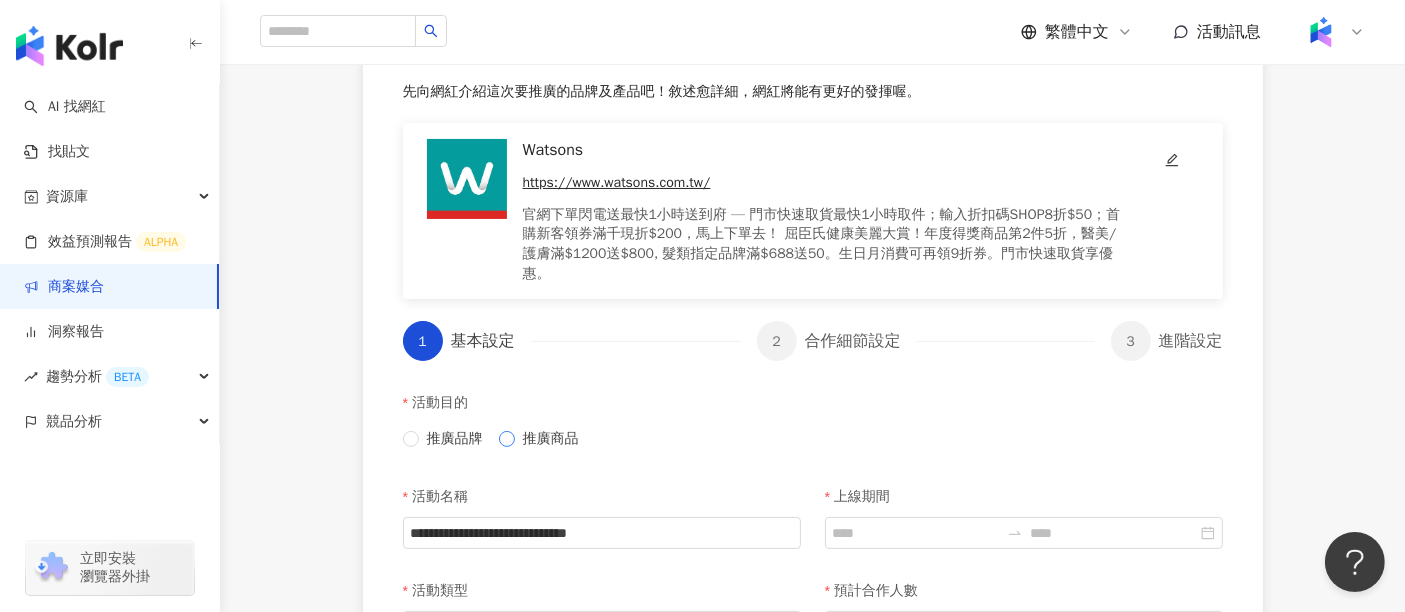 click on "推廣商品" at bounding box center (551, 439) 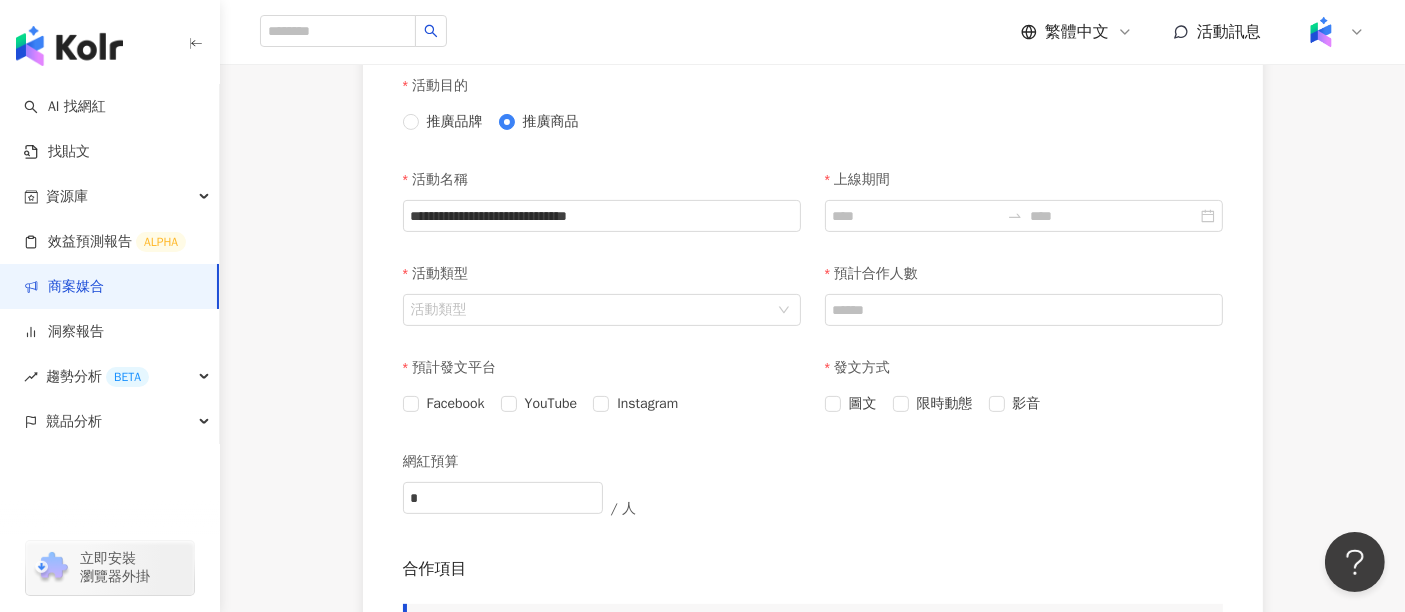 scroll, scrollTop: 555, scrollLeft: 0, axis: vertical 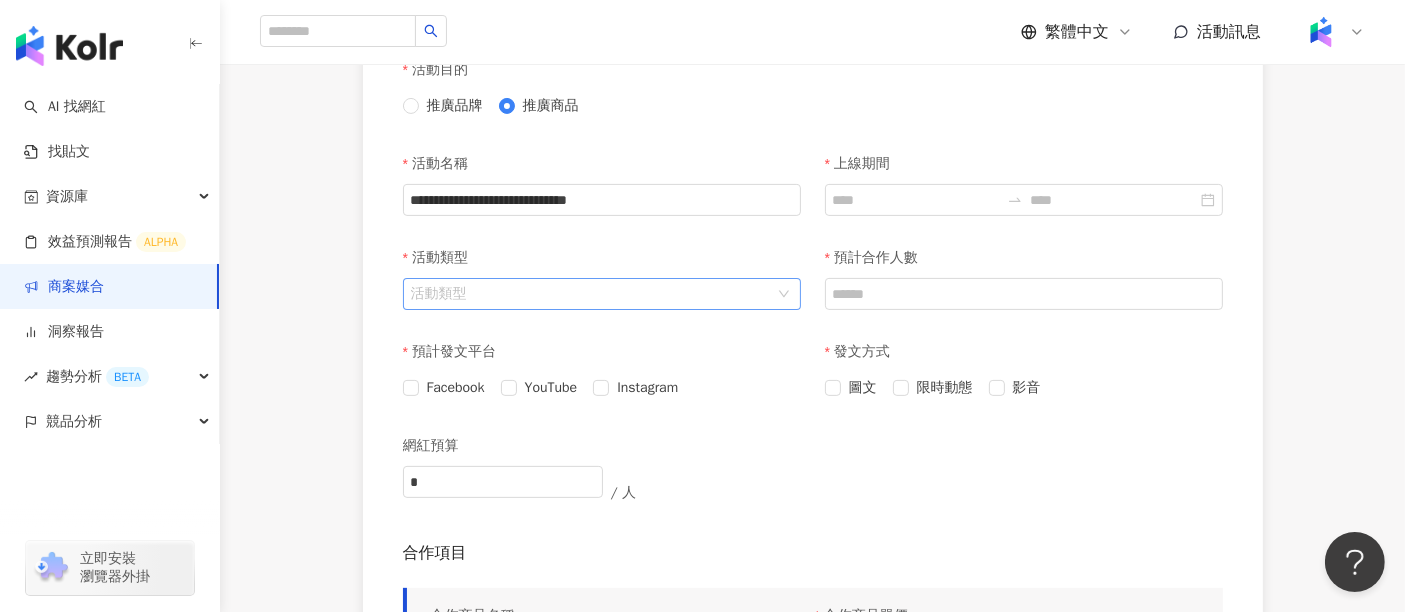 click on "活動類型" at bounding box center (591, 294) 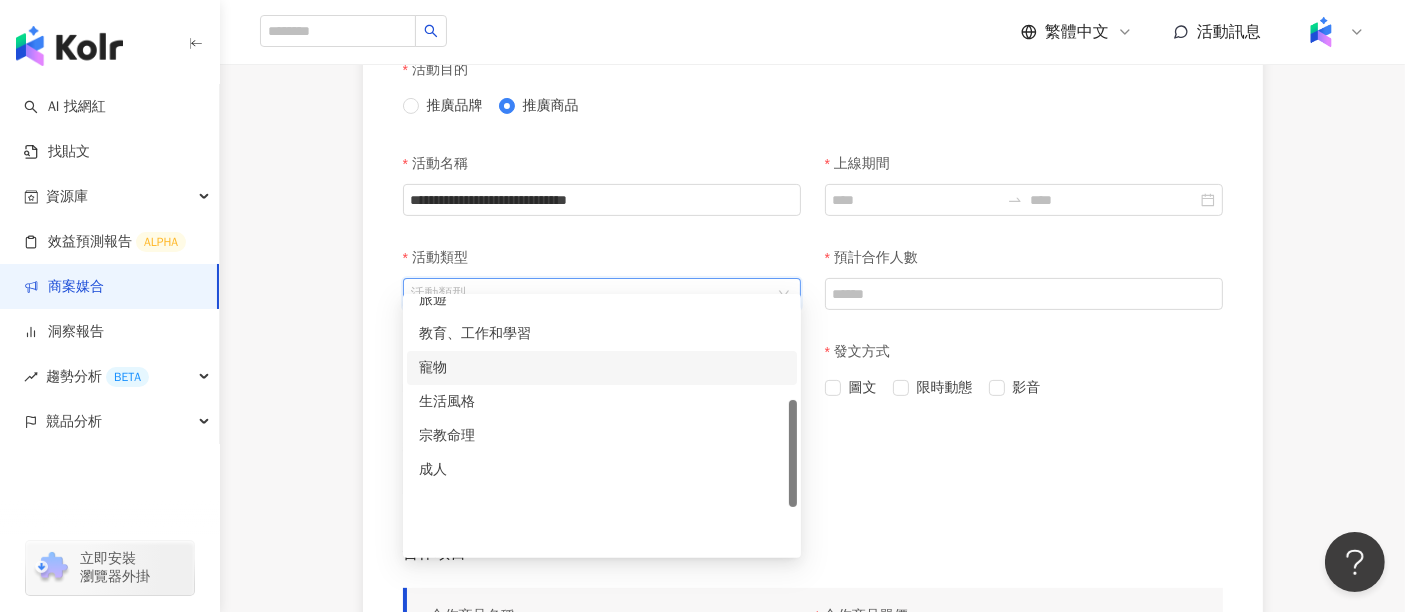 scroll, scrollTop: 244, scrollLeft: 0, axis: vertical 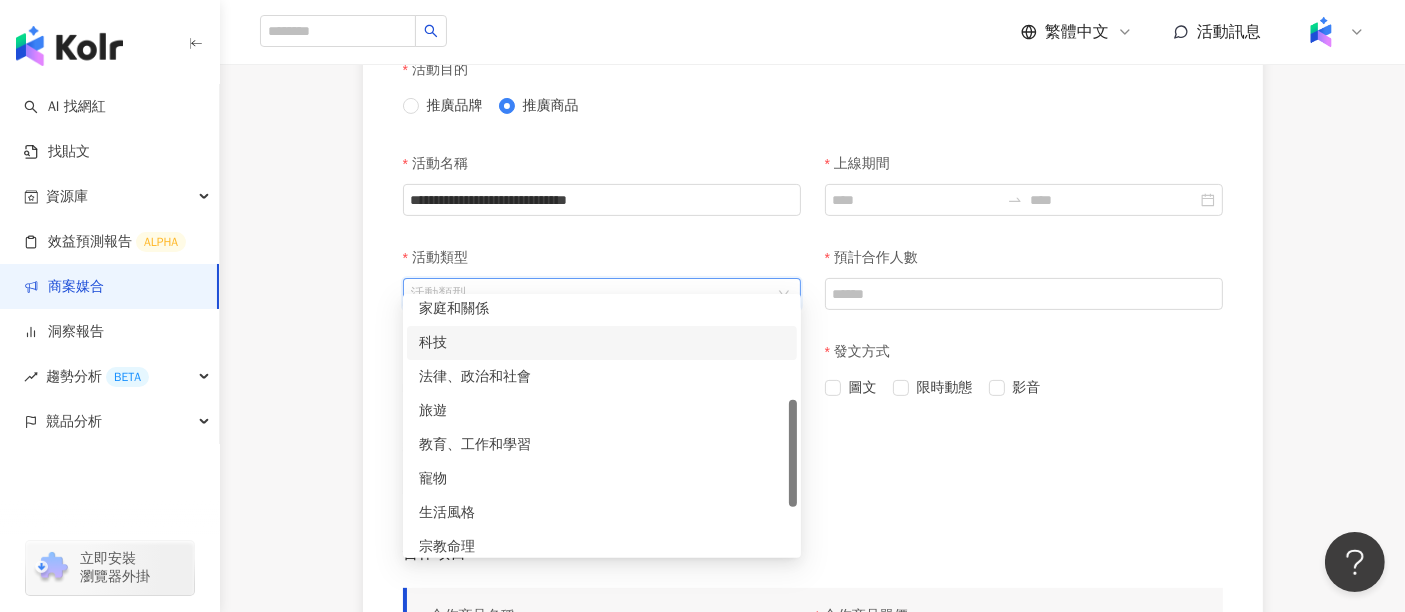 click on "科技" at bounding box center (602, 343) 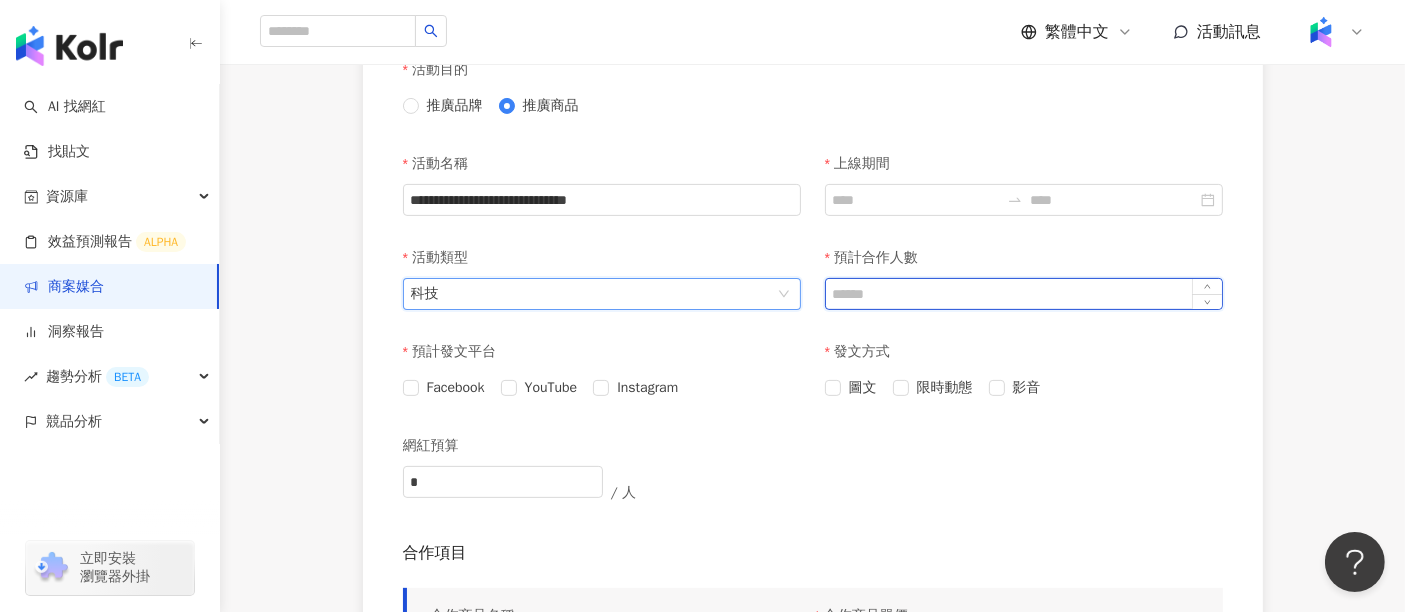 click on "預計合作人數" at bounding box center (1024, 294) 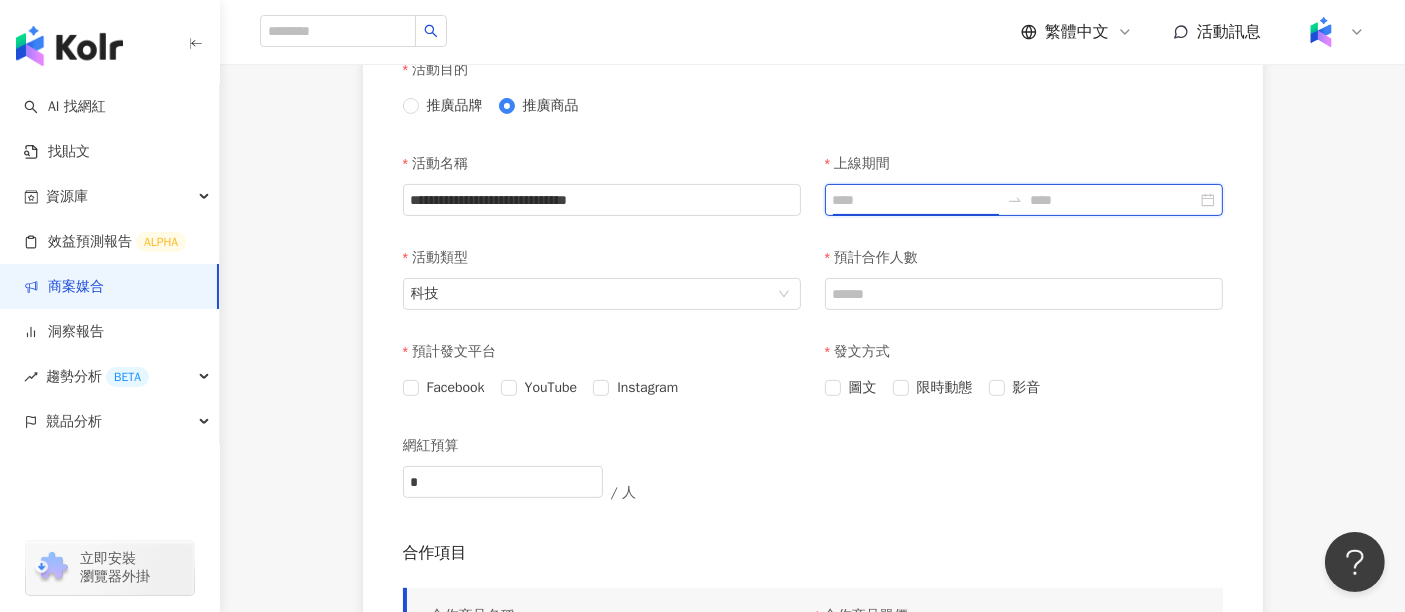 click on "上線期間" at bounding box center [916, 200] 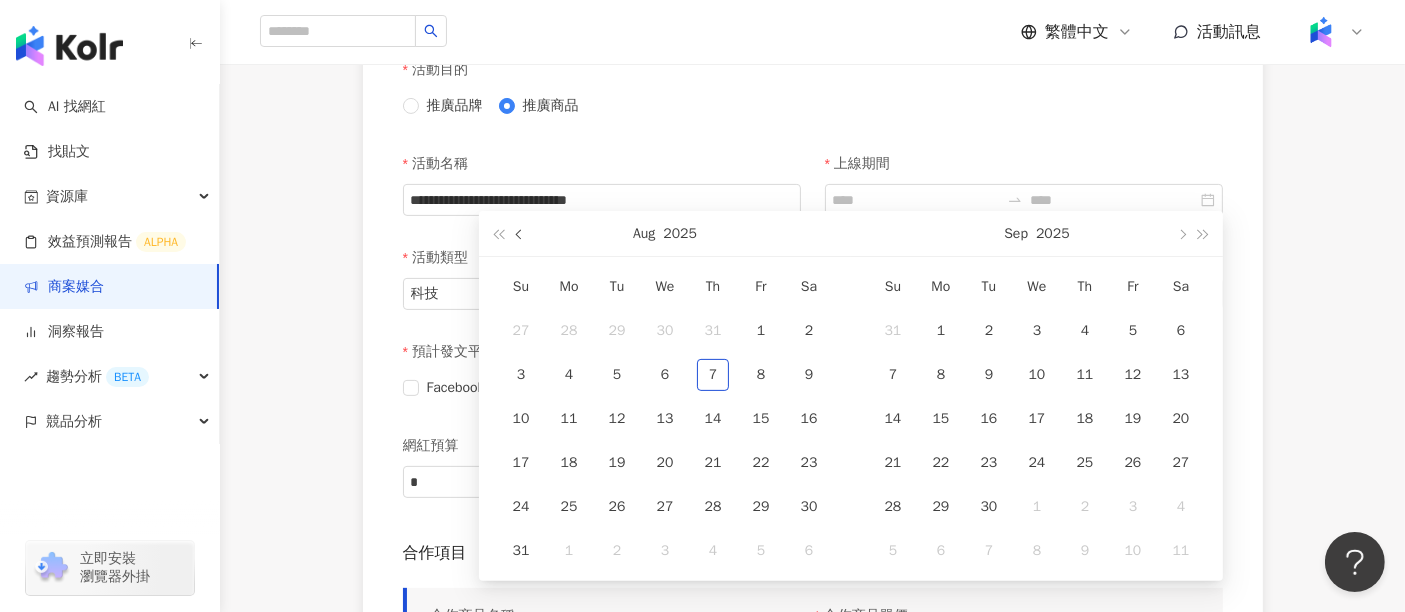 click at bounding box center (520, 233) 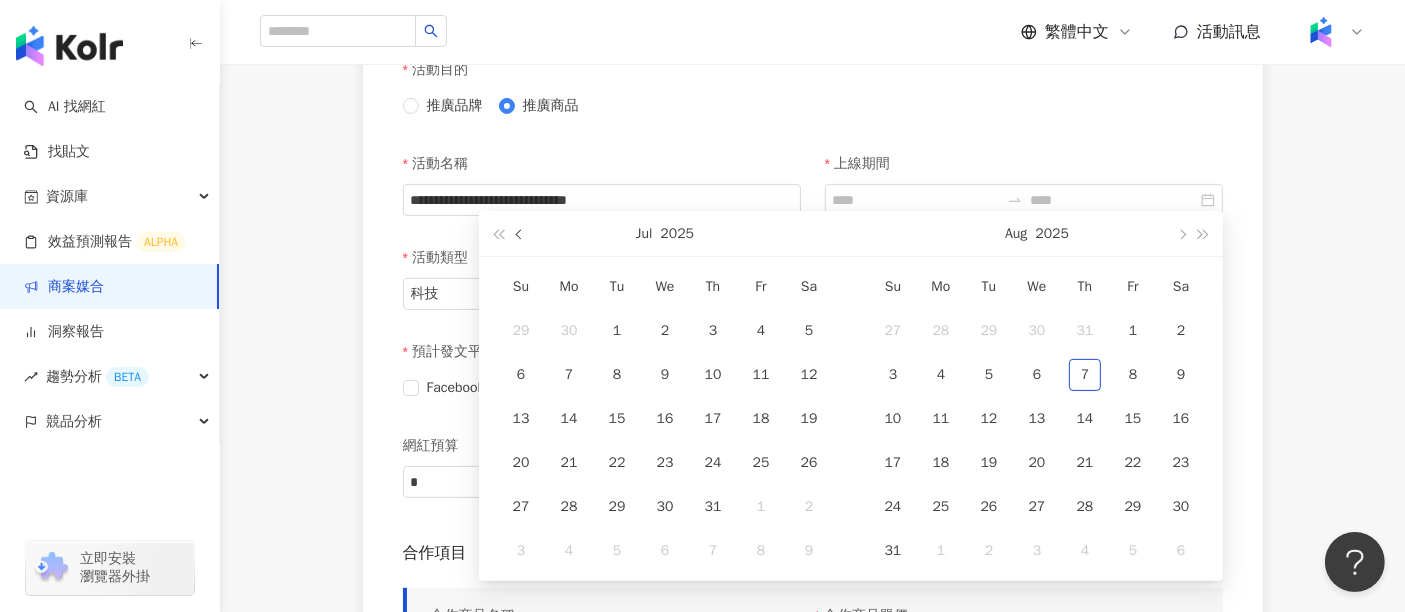 click at bounding box center [520, 233] 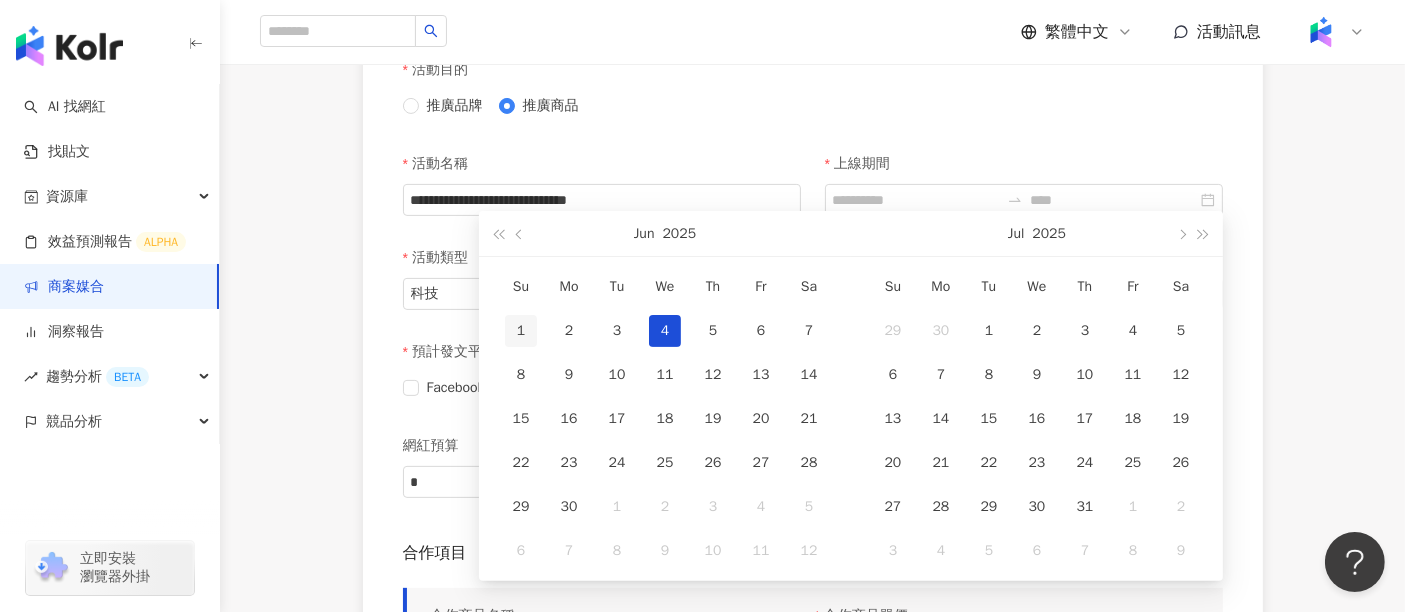 type on "**********" 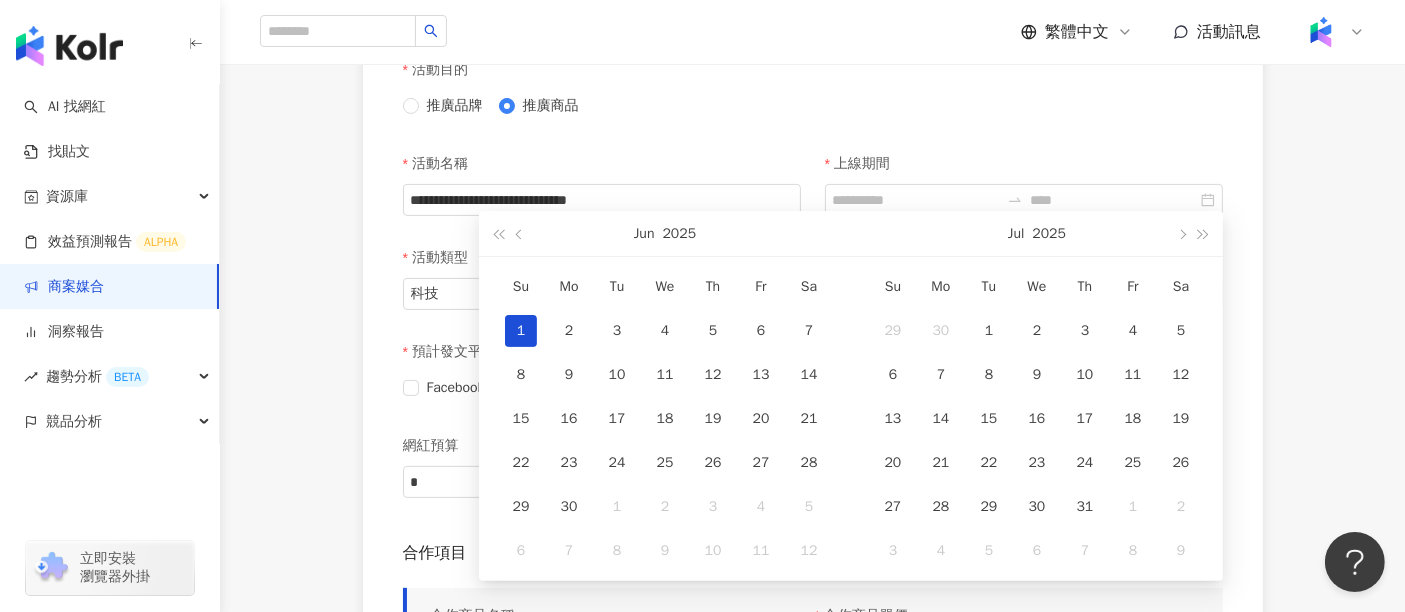 click on "1" at bounding box center (521, 331) 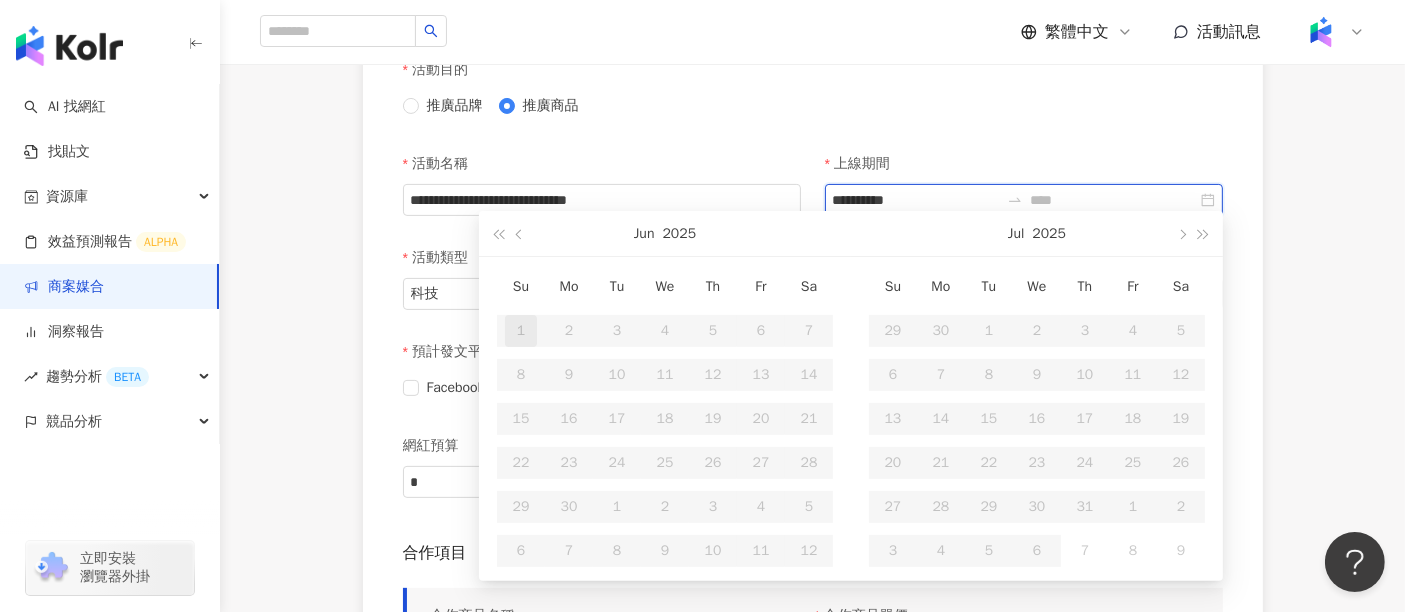 type on "**********" 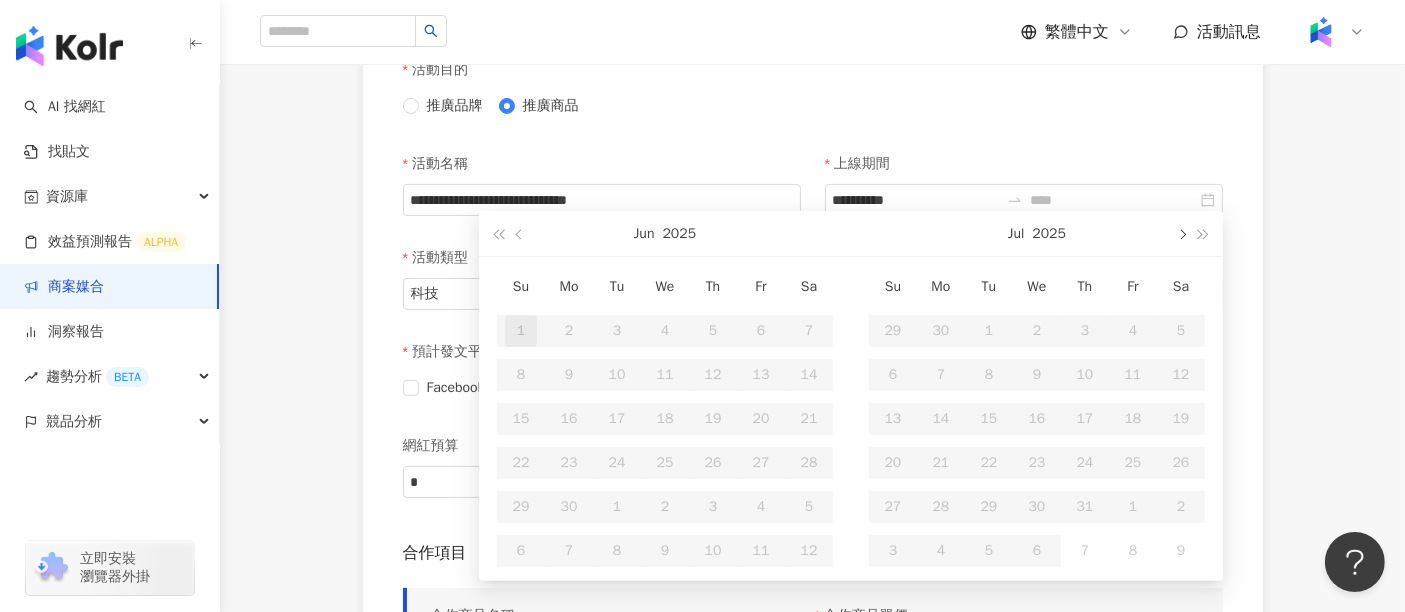 click at bounding box center (1181, 234) 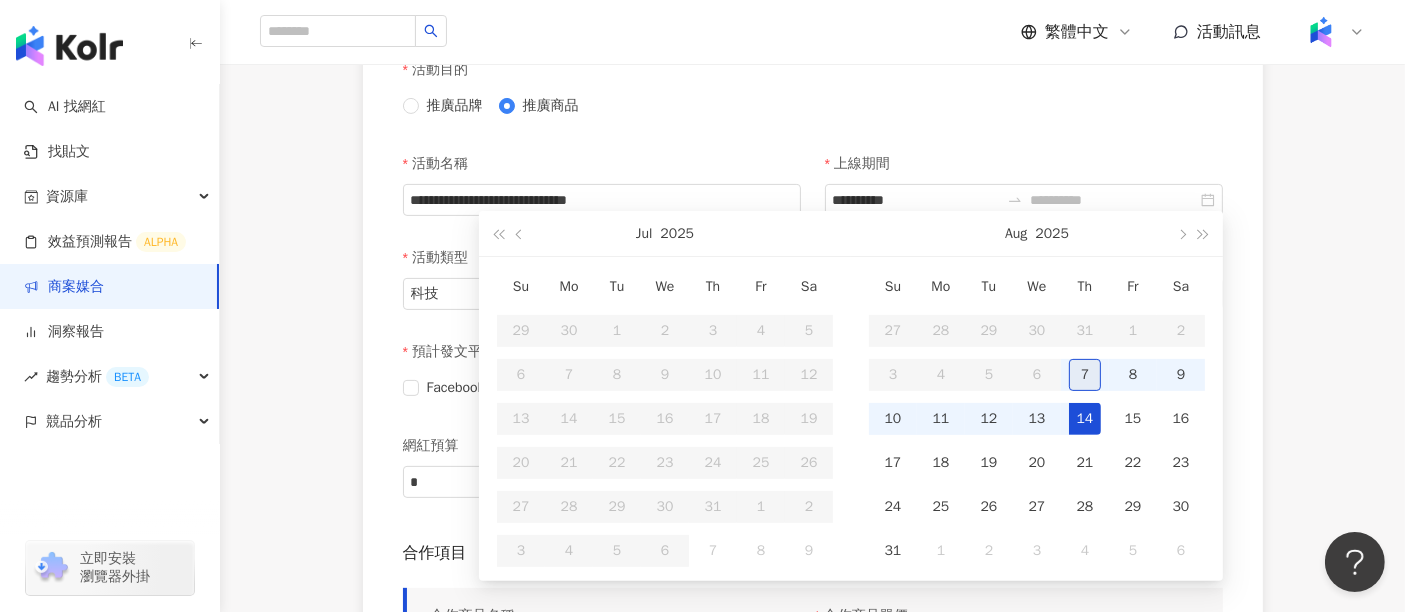 type on "**********" 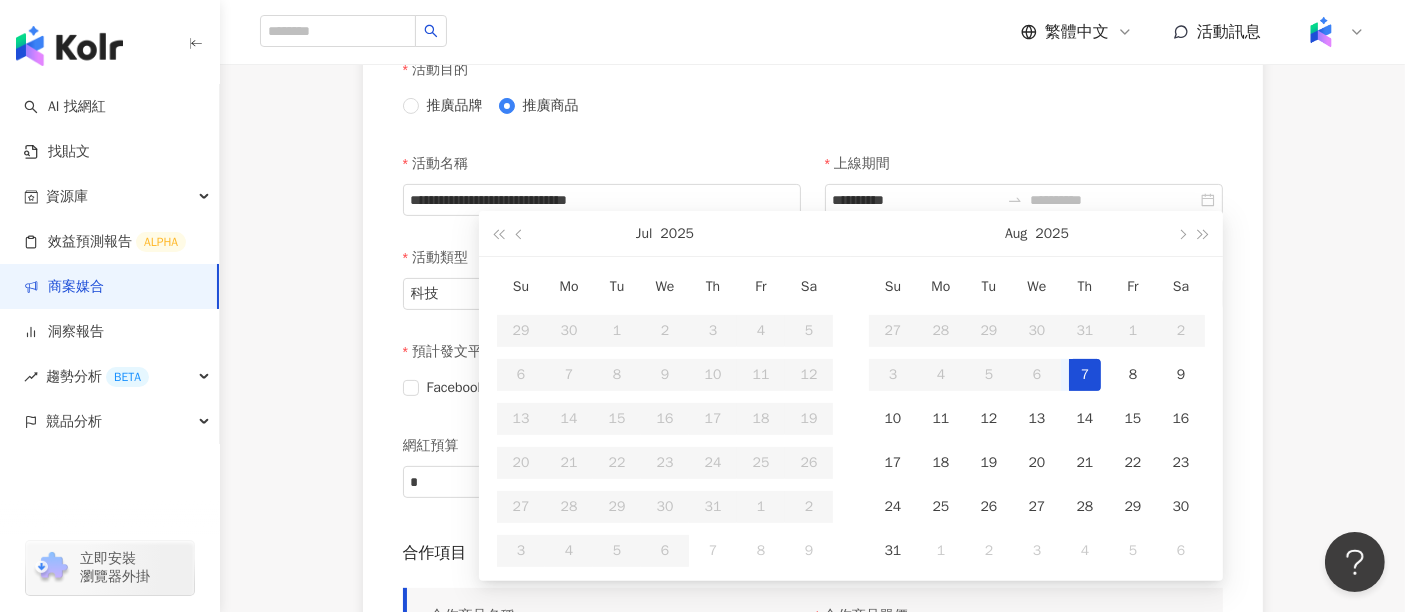 click on "7" at bounding box center (1085, 375) 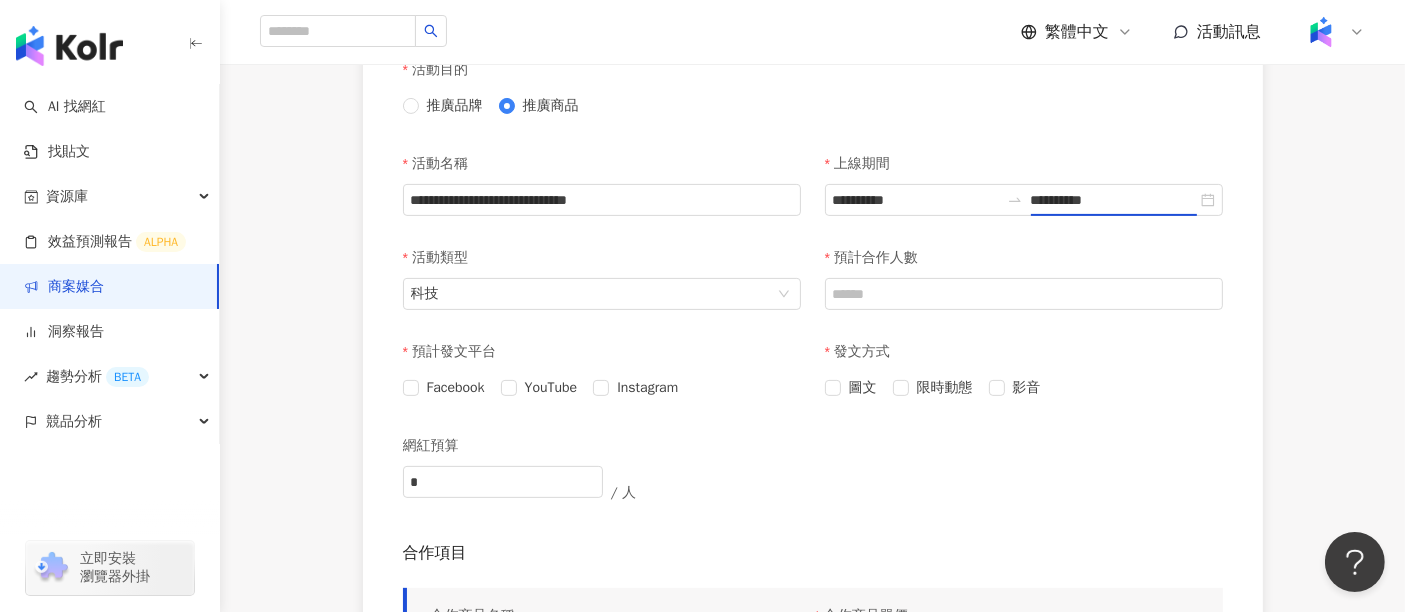 type on "**********" 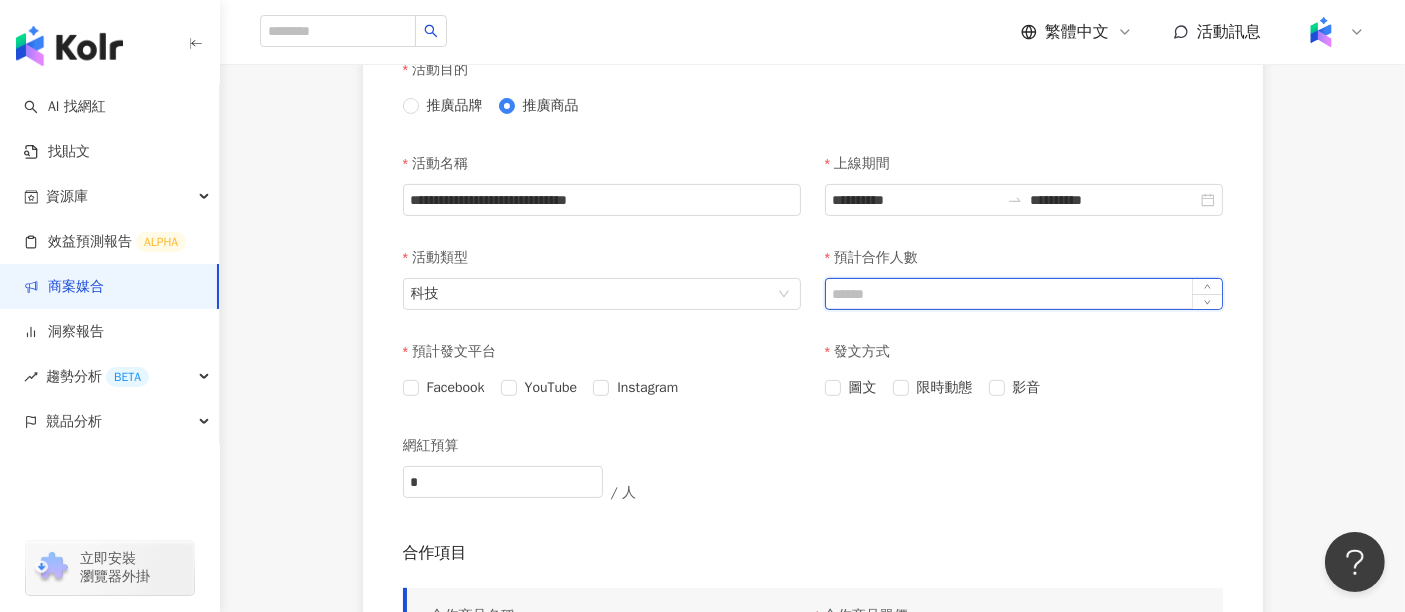click on "預計合作人數" at bounding box center [1024, 294] 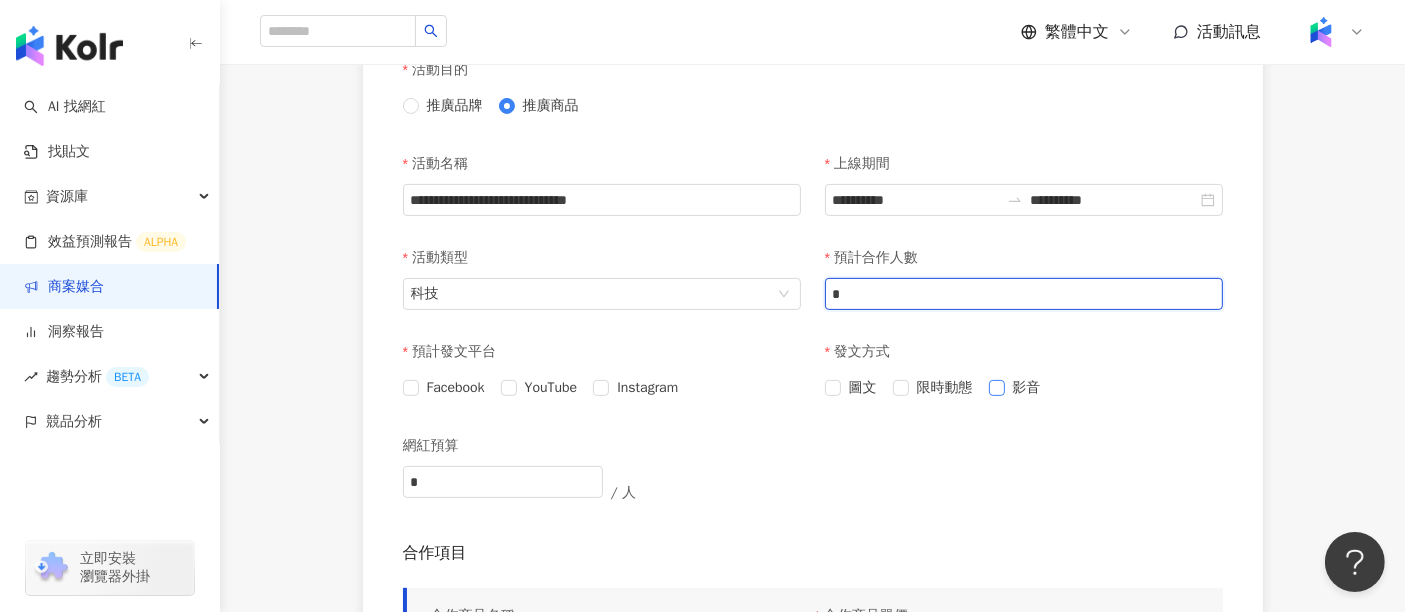 type on "*" 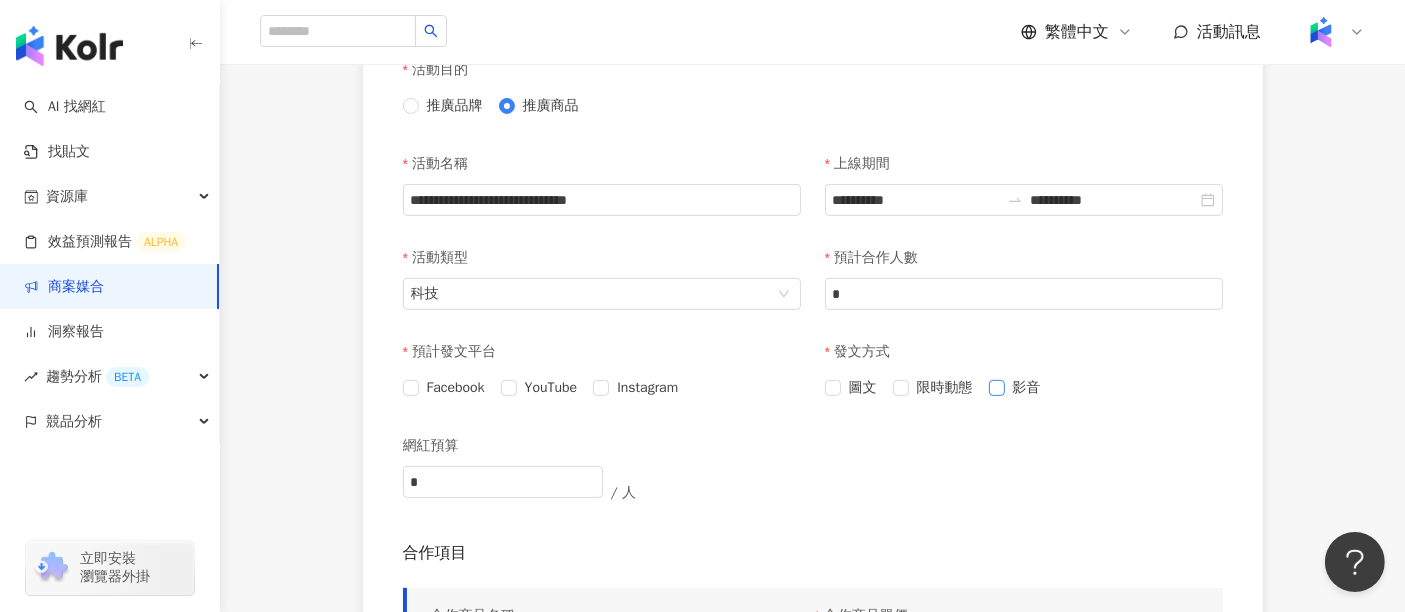 click on "影音" at bounding box center (1027, 388) 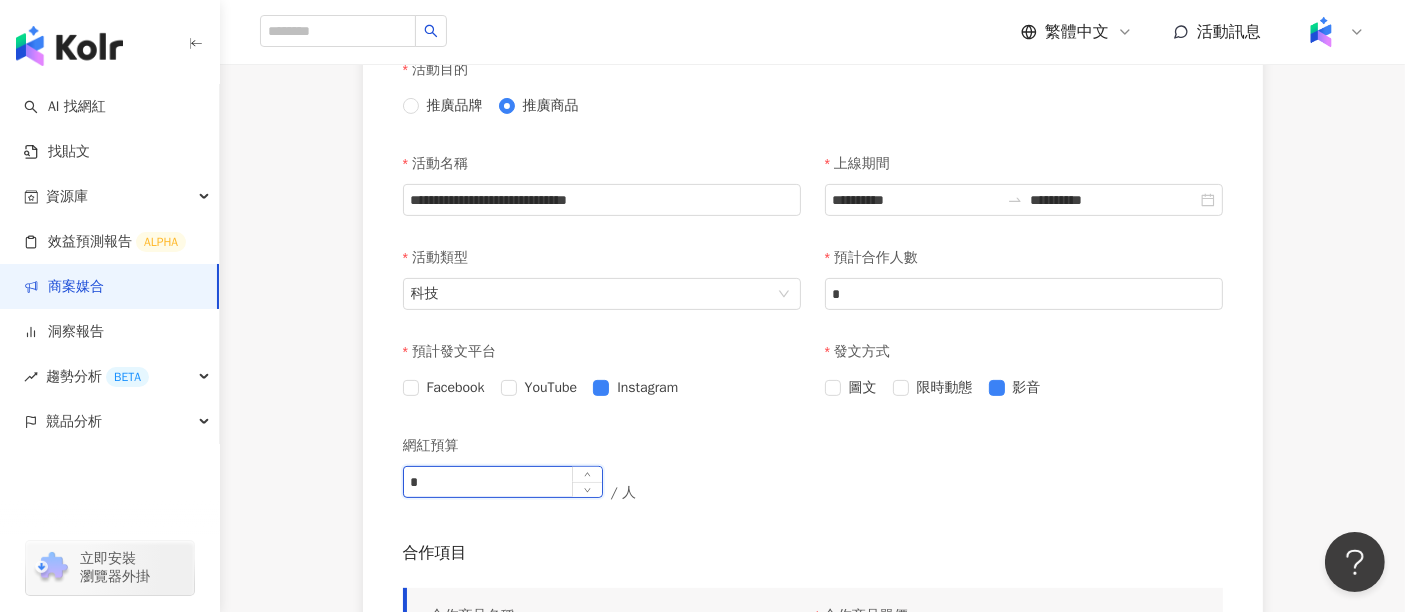 click on "*" at bounding box center [503, 482] 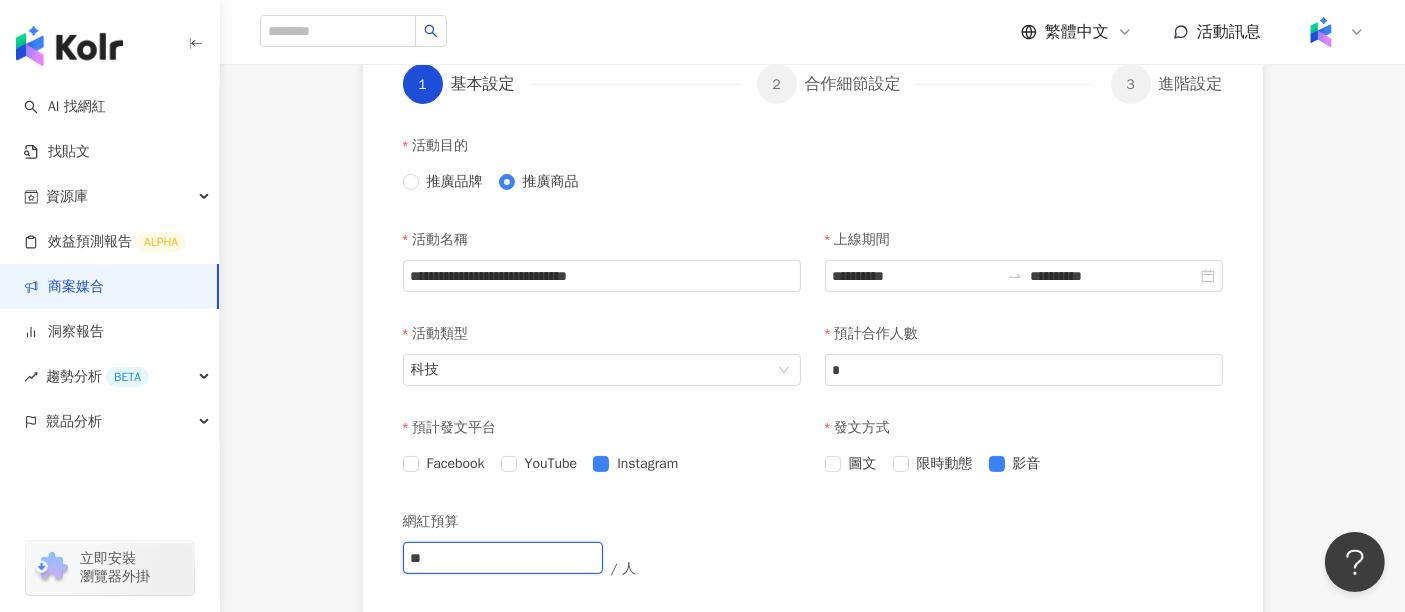 scroll, scrollTop: 444, scrollLeft: 0, axis: vertical 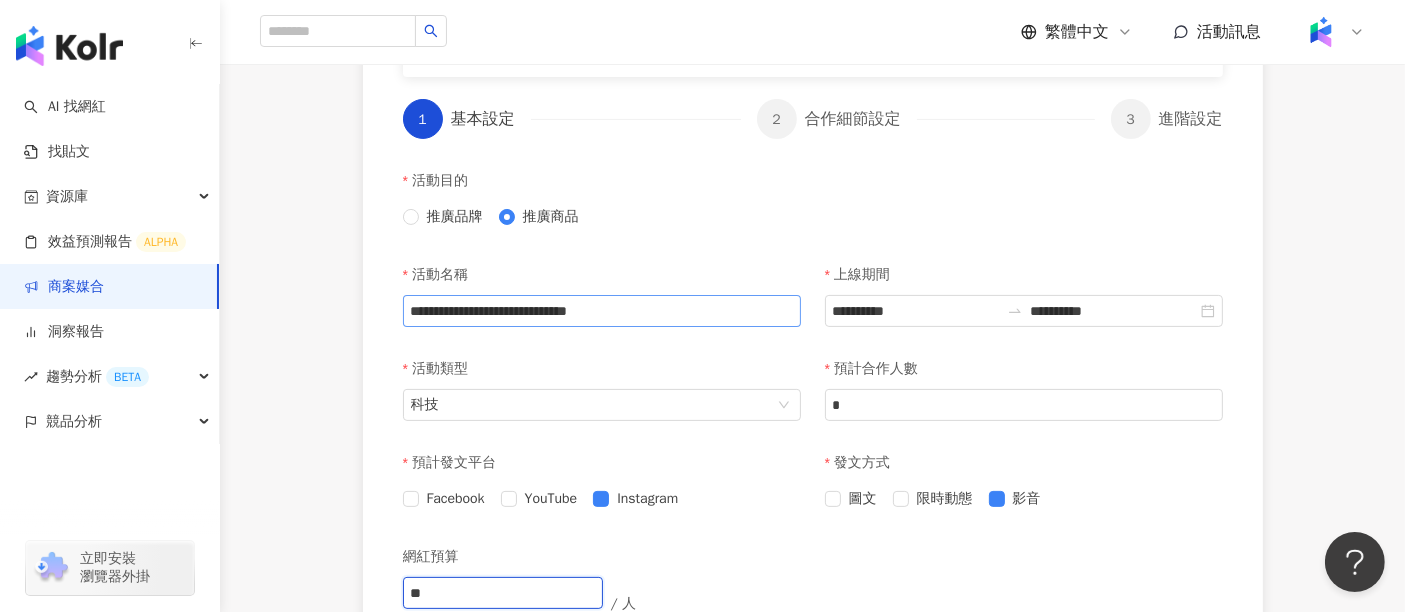 type on "**" 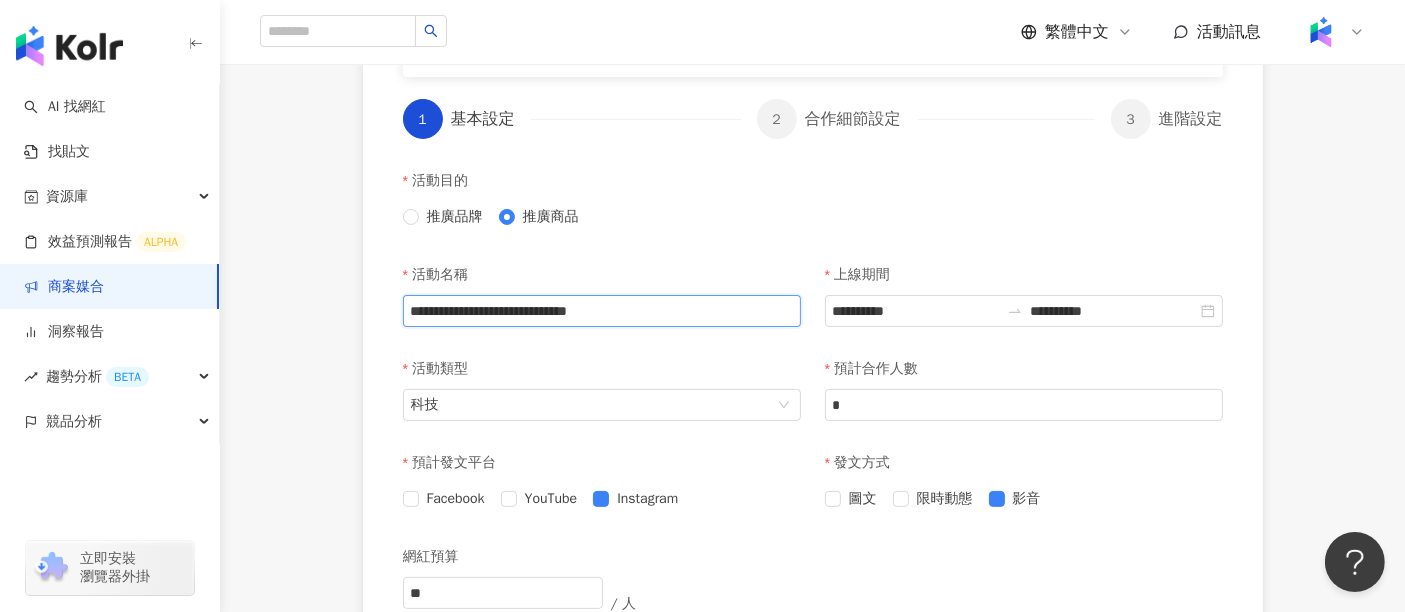 drag, startPoint x: 669, startPoint y: 297, endPoint x: 379, endPoint y: 298, distance: 290.0017 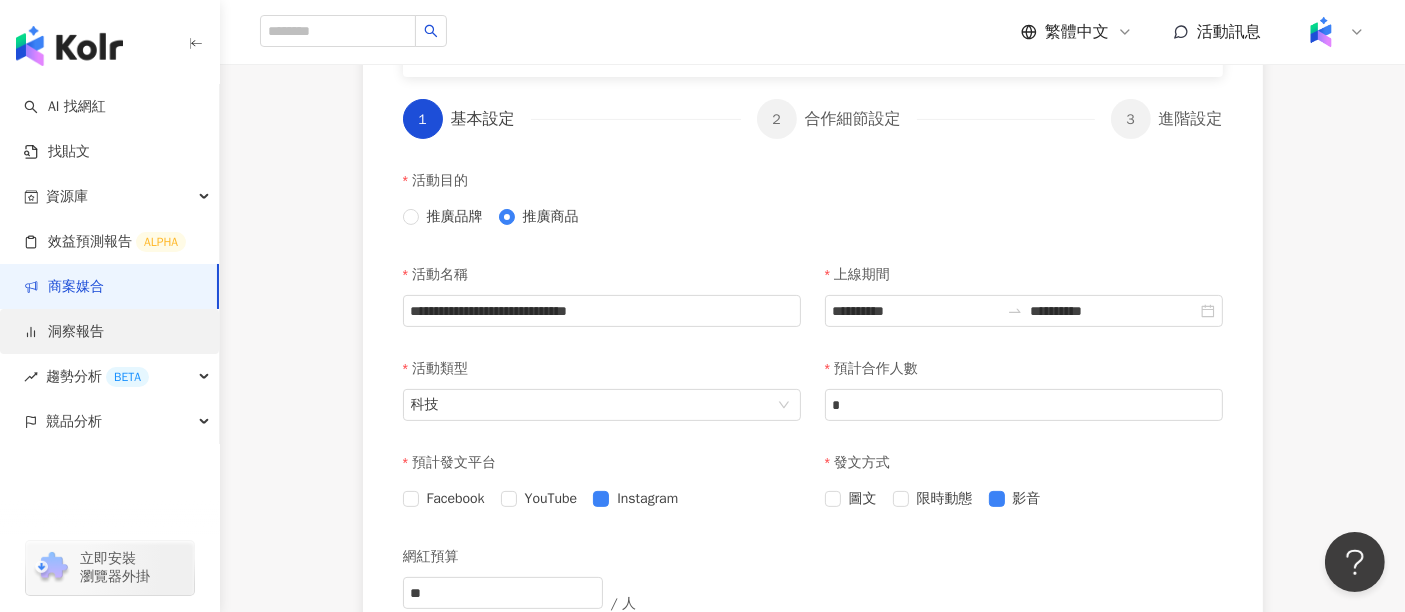 click on "洞察報告" at bounding box center [64, 332] 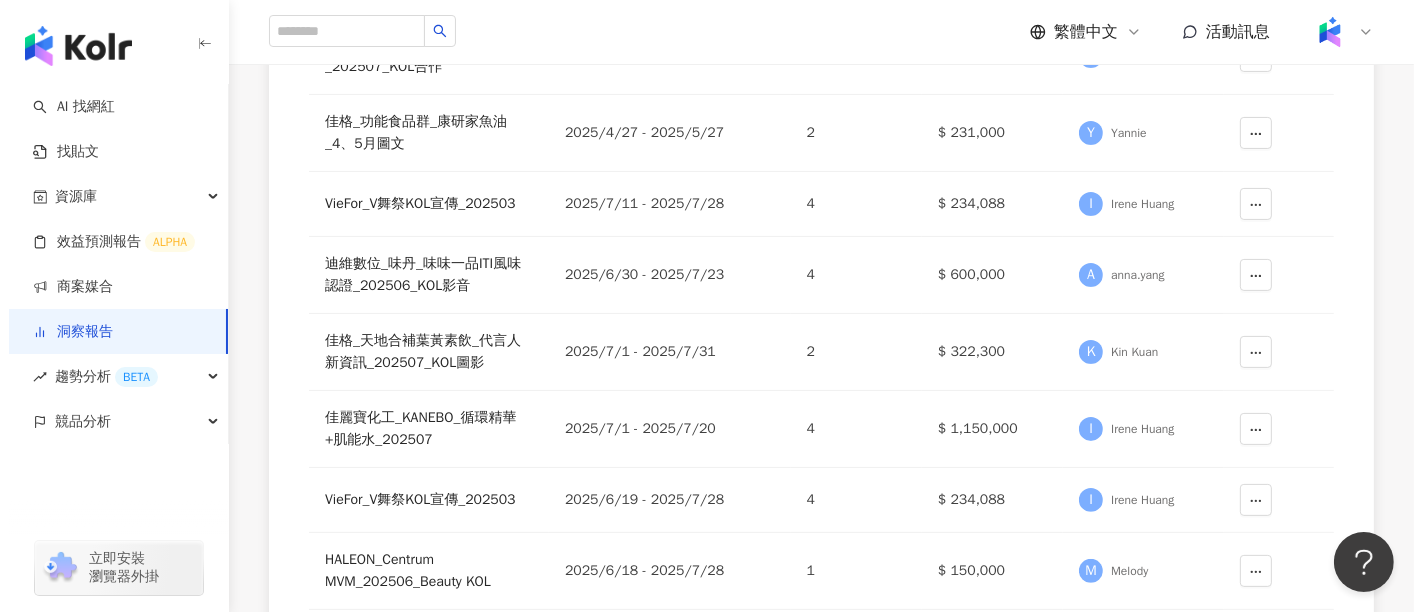 scroll, scrollTop: 0, scrollLeft: 0, axis: both 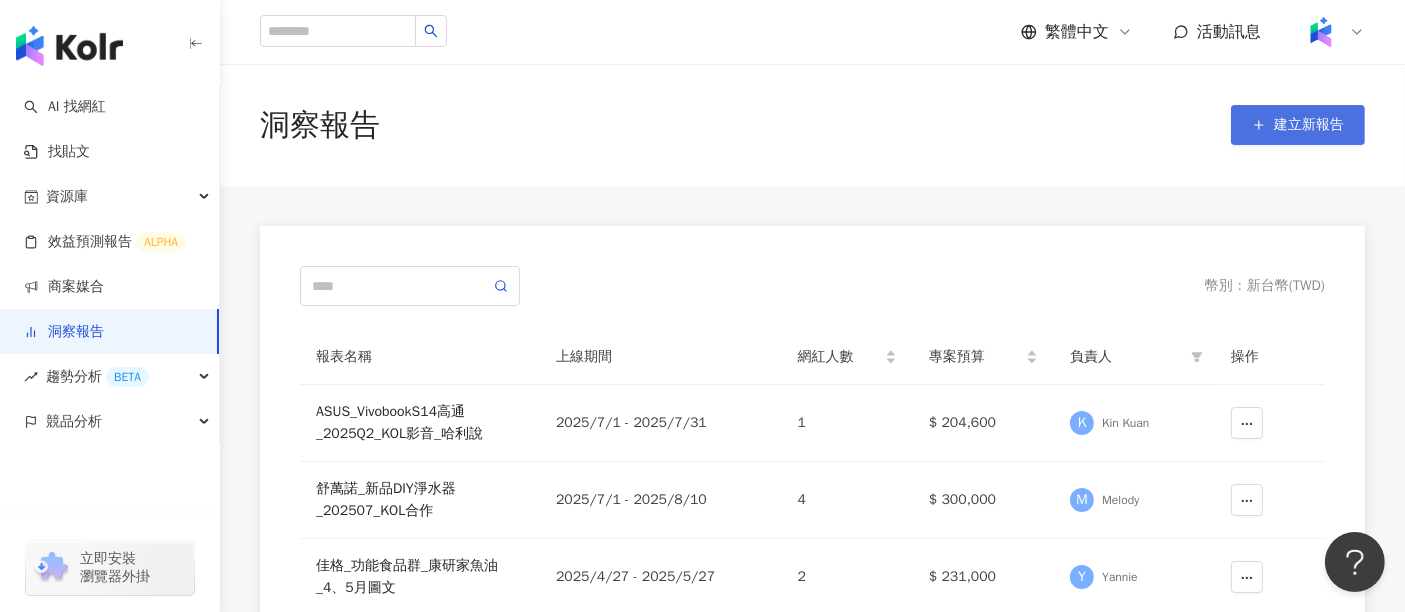 click on "建立新報告" at bounding box center [1298, 125] 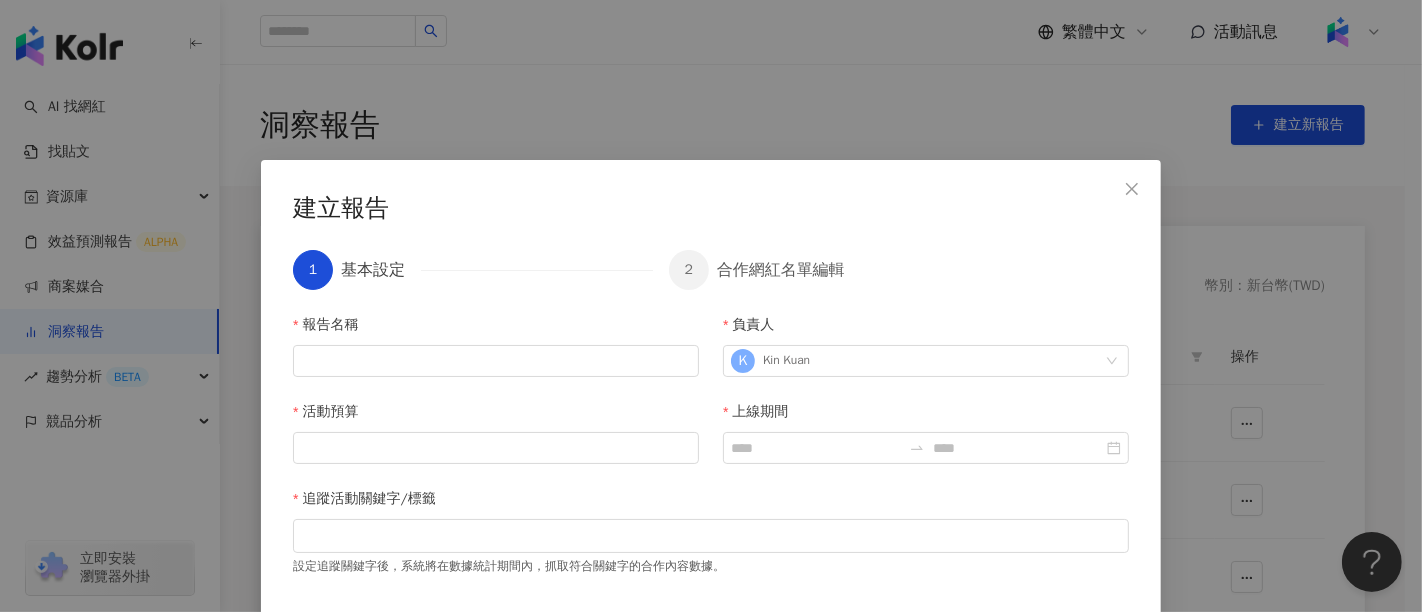scroll, scrollTop: 78, scrollLeft: 0, axis: vertical 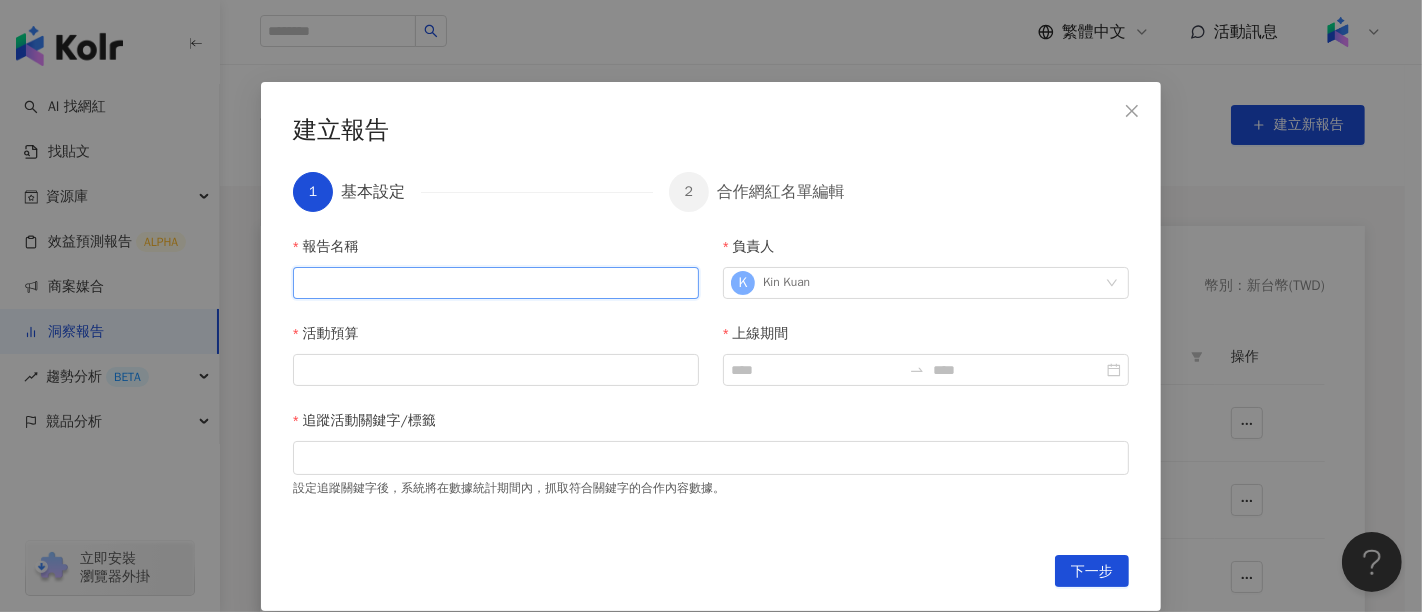 click on "報告名稱" at bounding box center (496, 283) 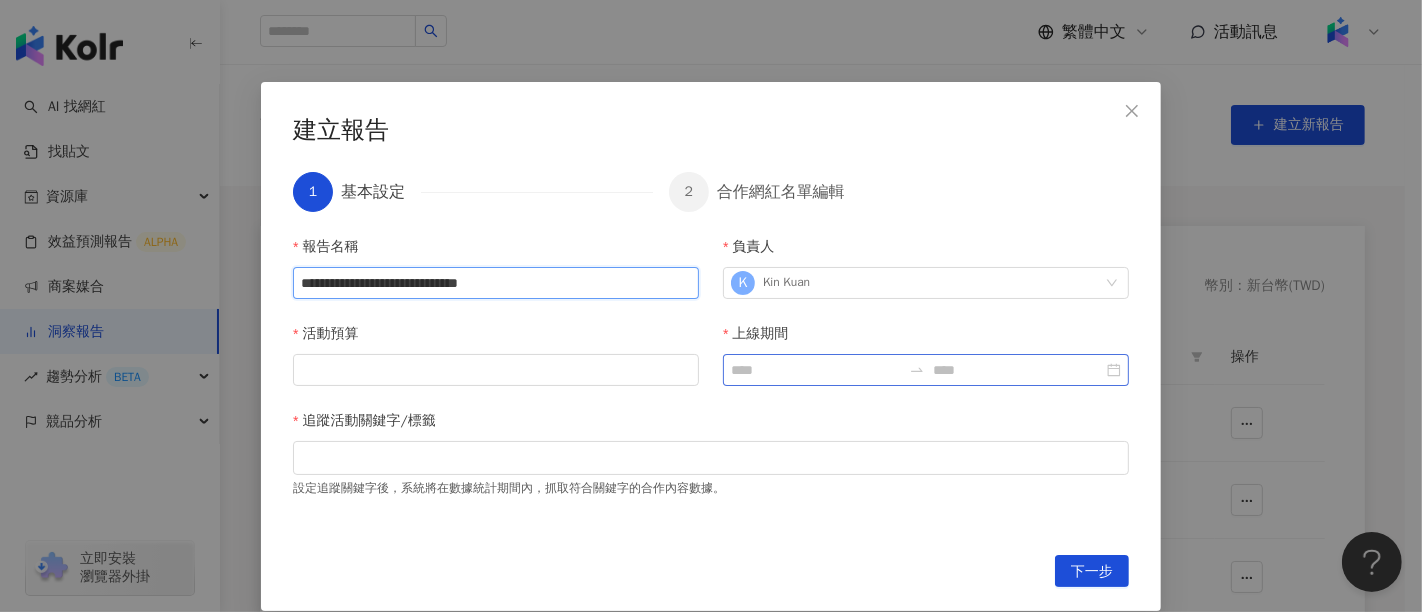 click at bounding box center [926, 370] 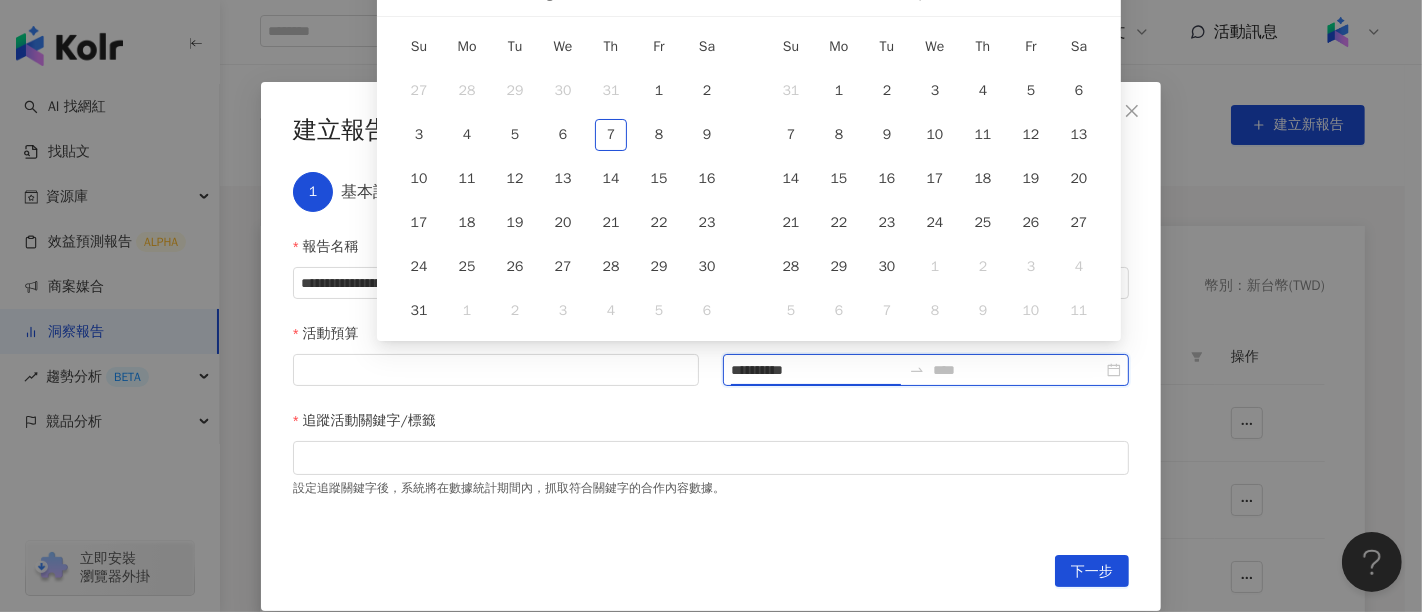 type on "**********" 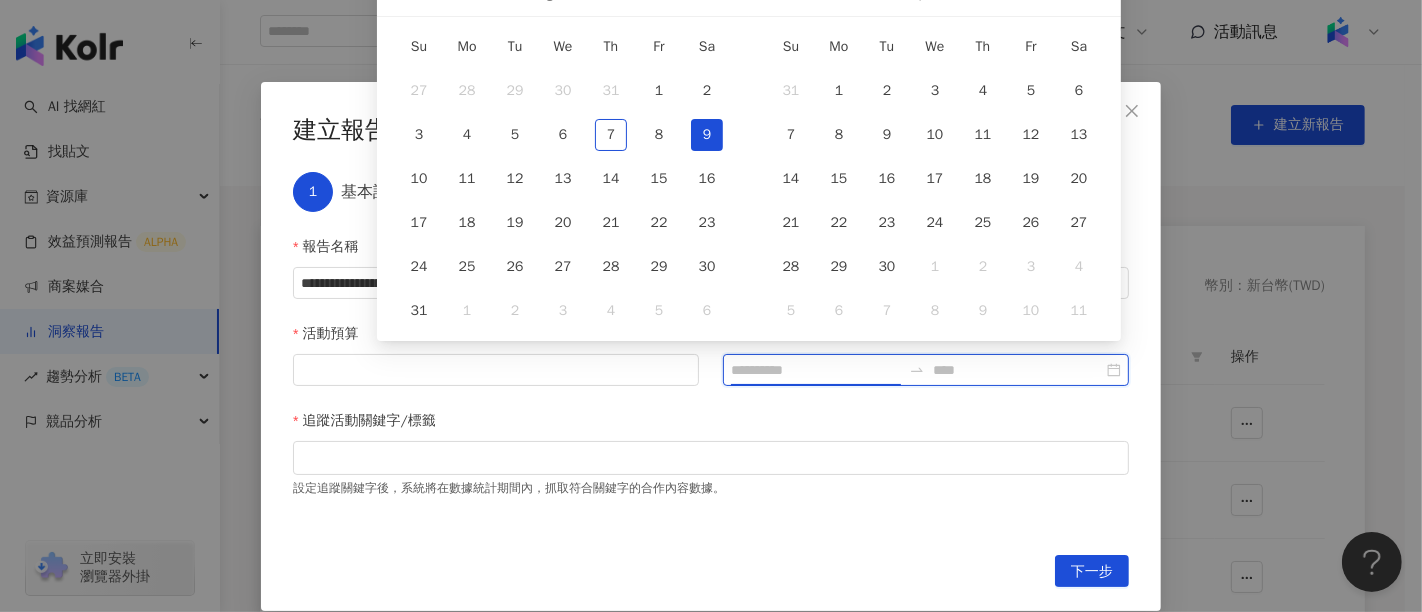 type on "**********" 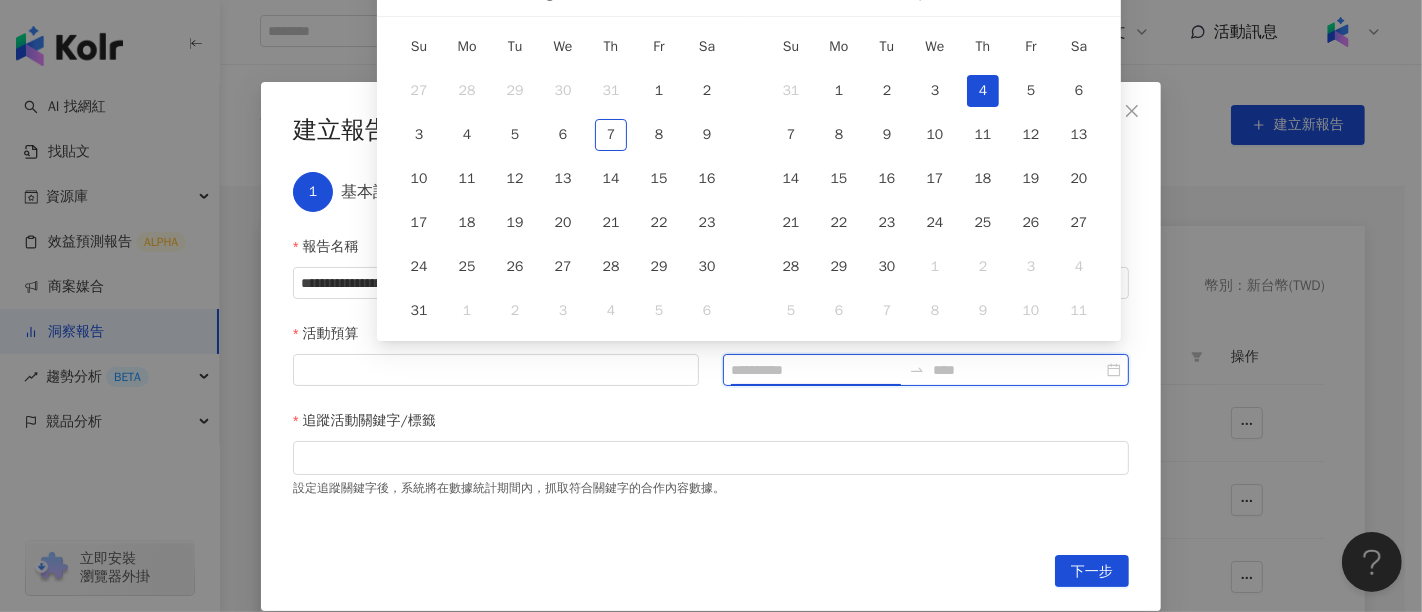 type on "**********" 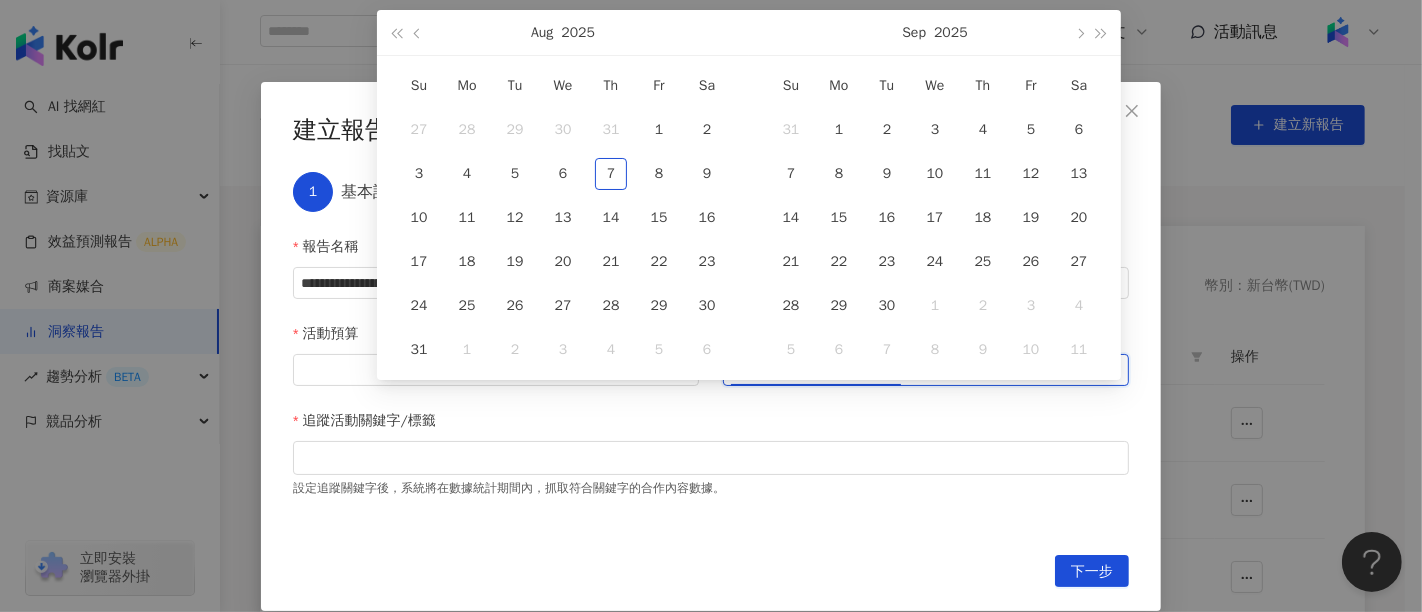 scroll, scrollTop: 0, scrollLeft: 0, axis: both 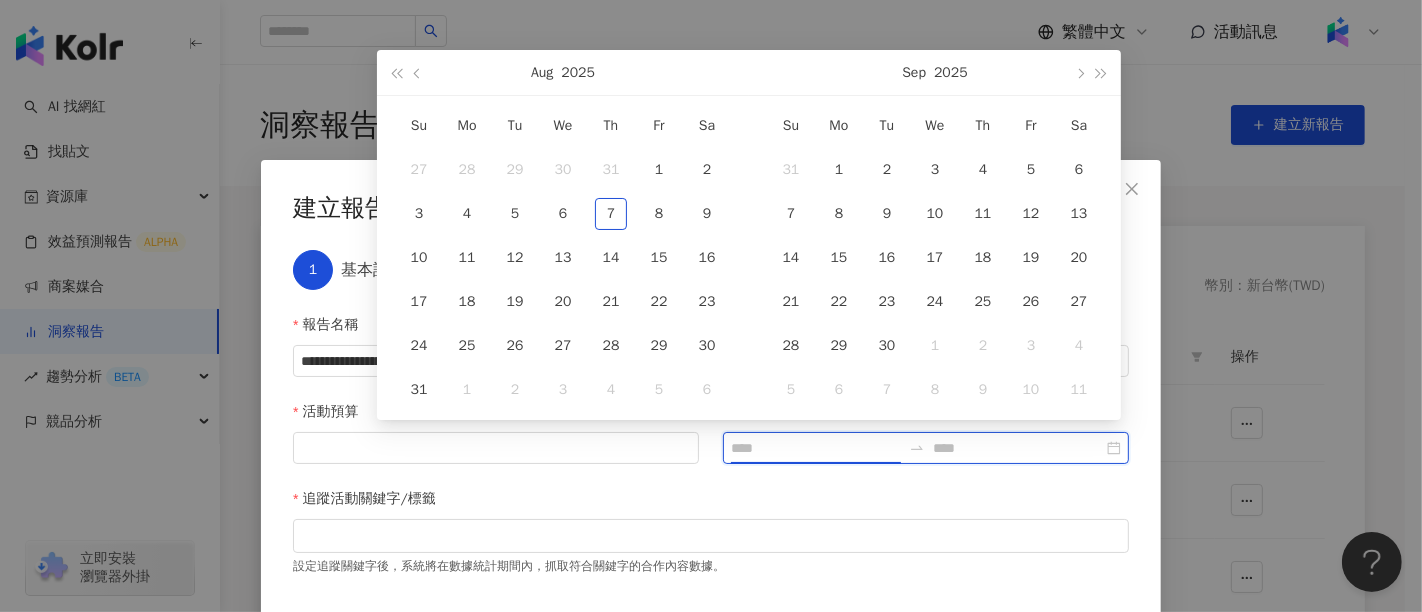 type on "**********" 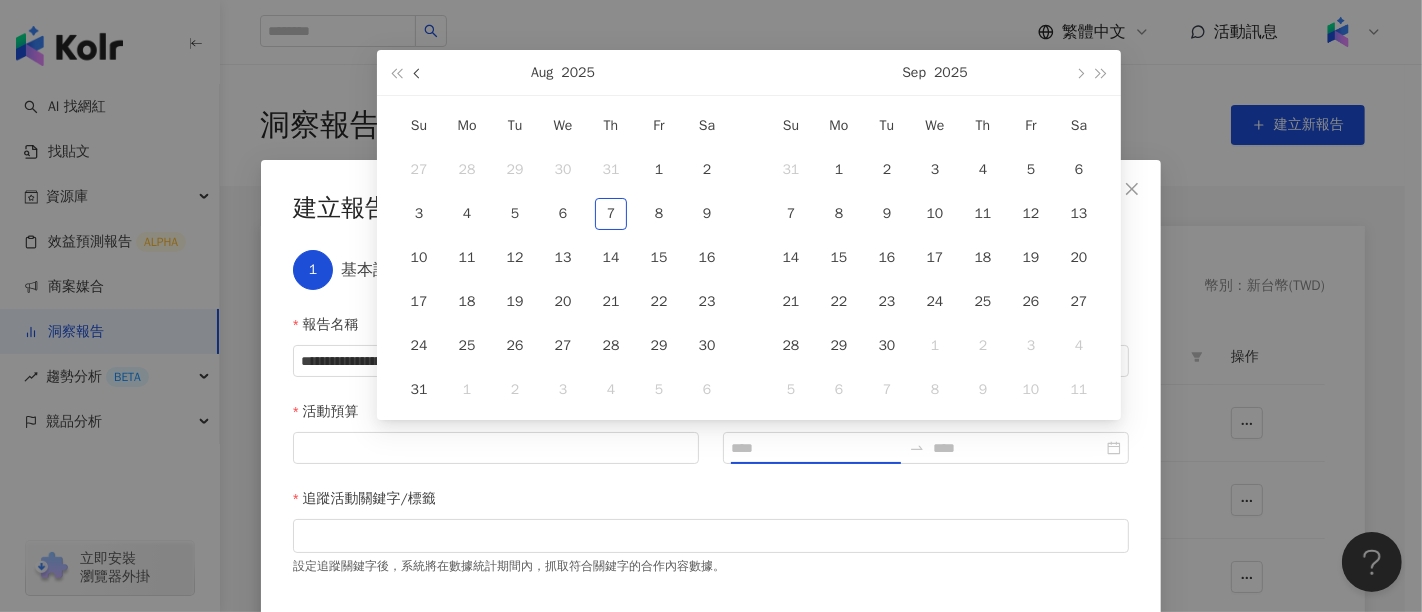 click at bounding box center [418, 72] 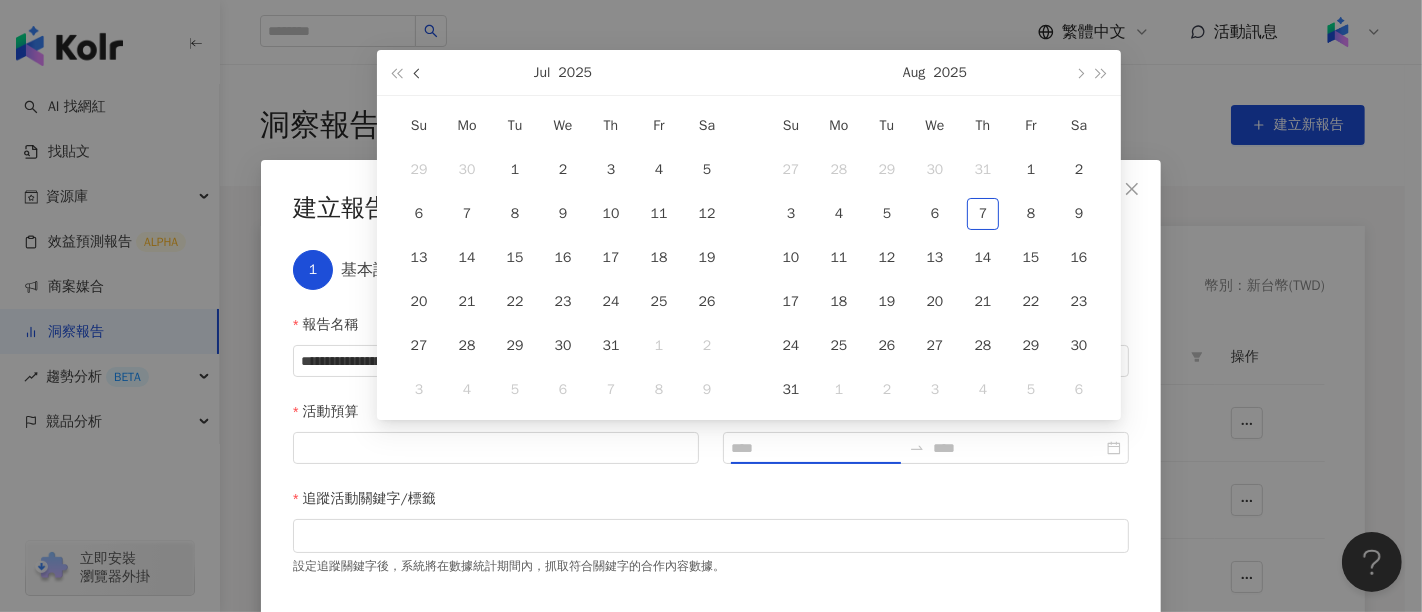 click at bounding box center [419, 73] 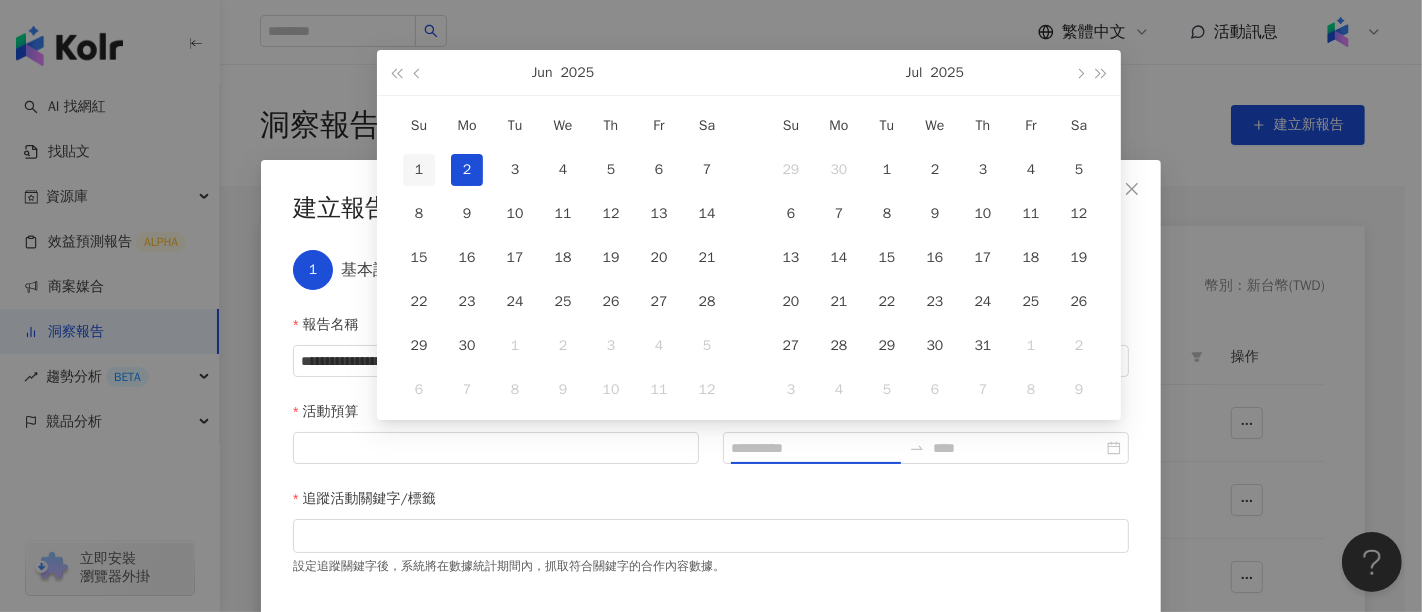 type on "**********" 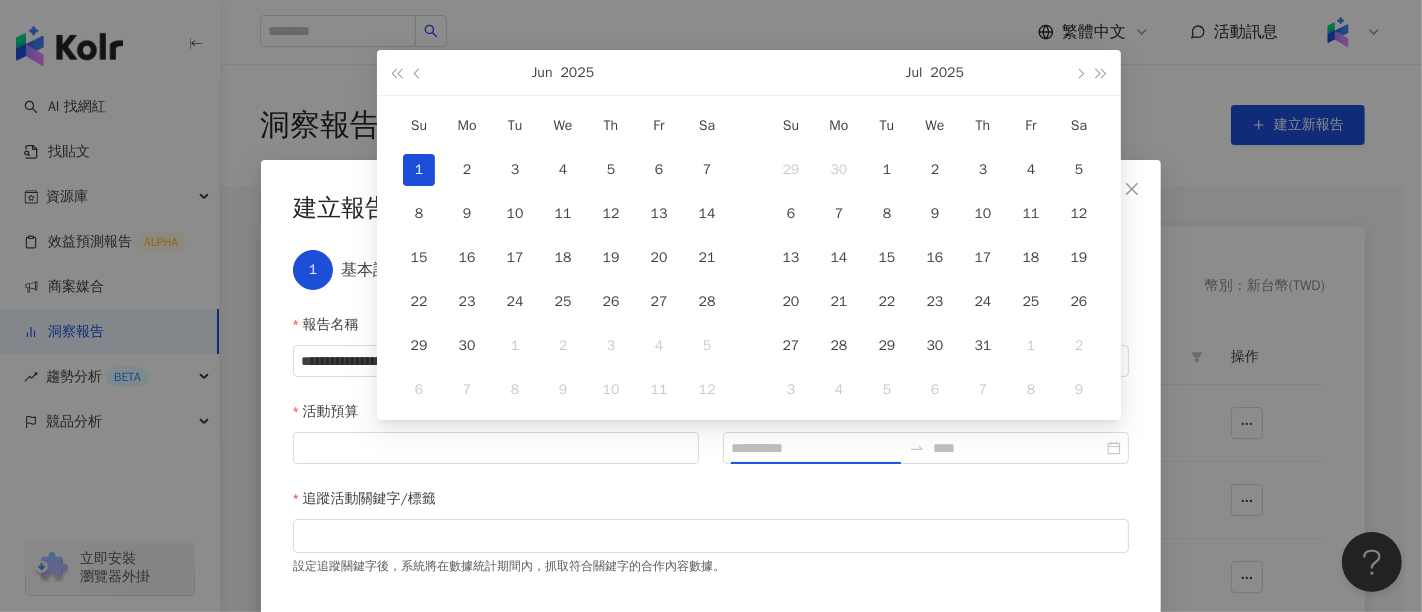 click on "1" at bounding box center [419, 170] 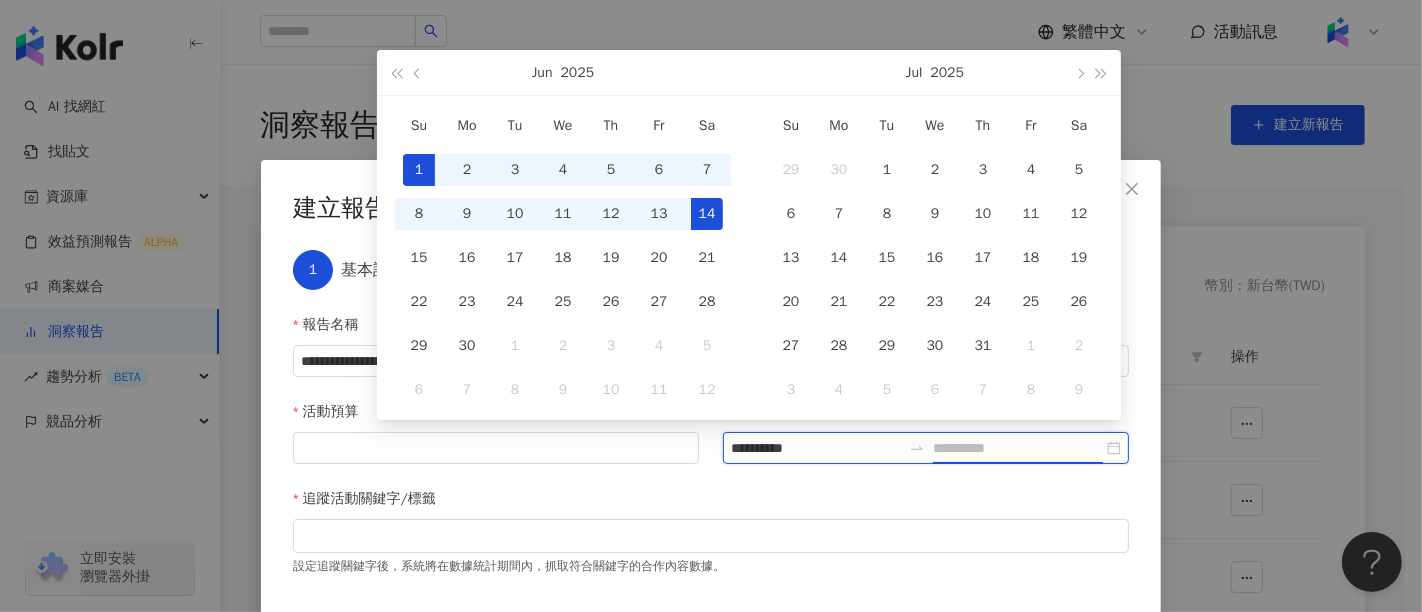 type on "**********" 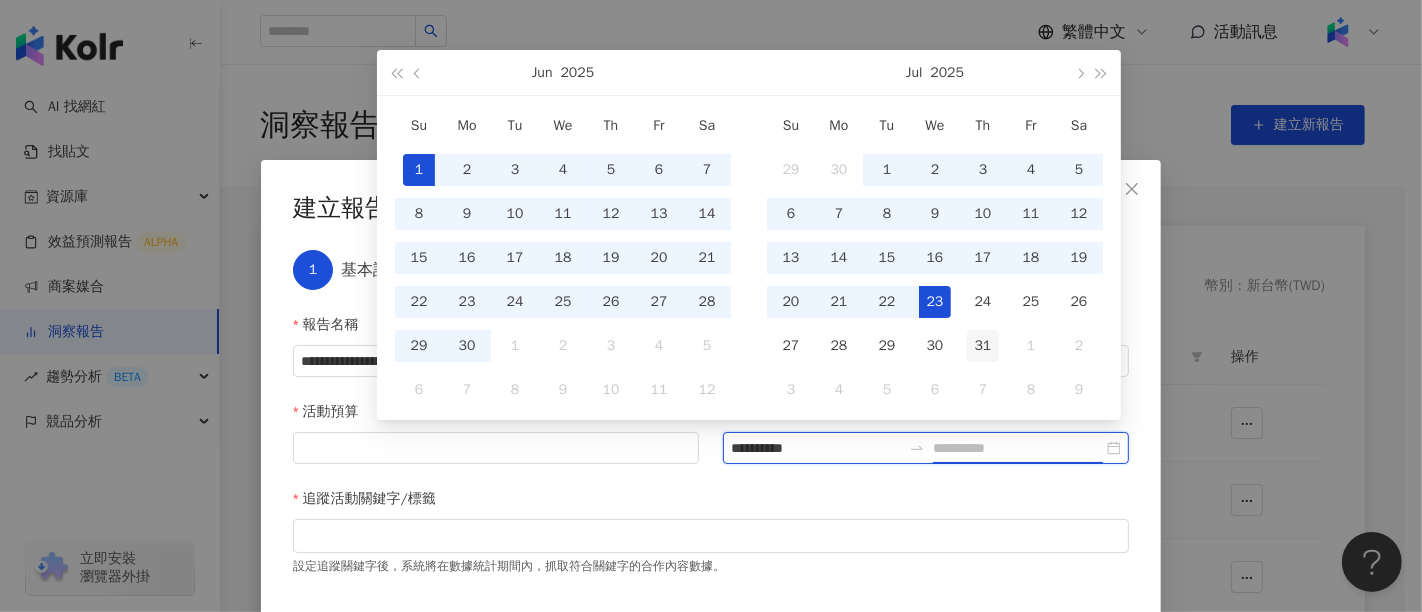 type on "**********" 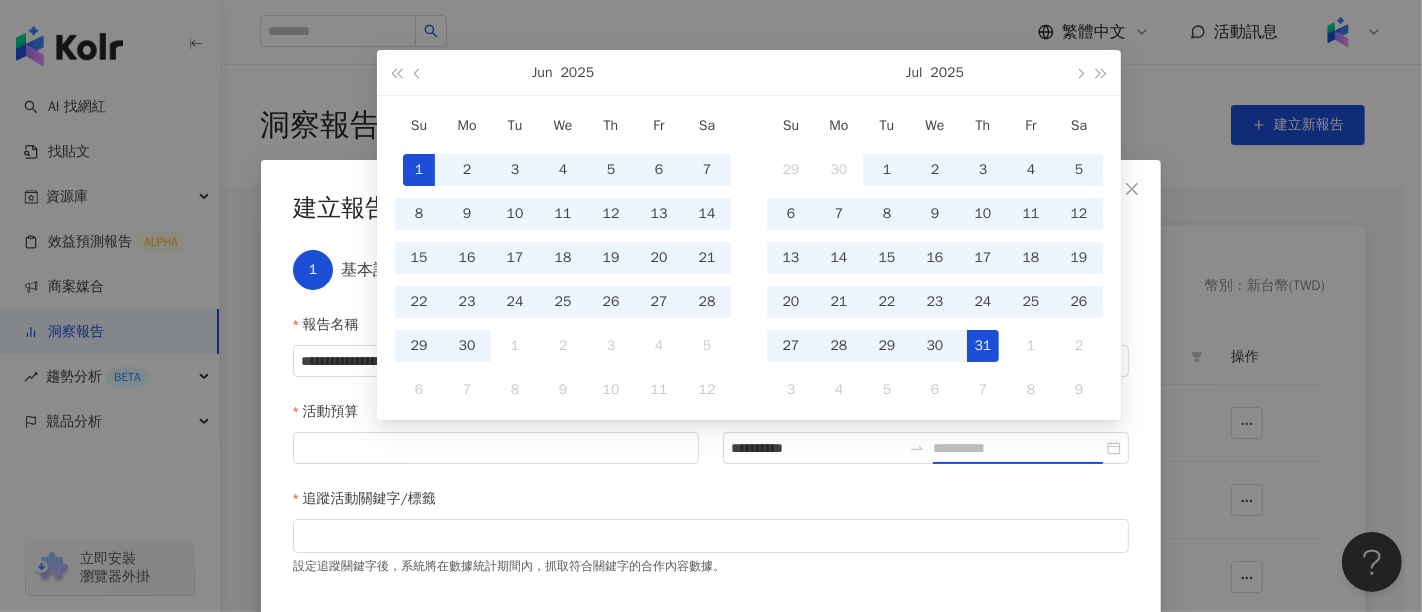 click on "31" at bounding box center (983, 346) 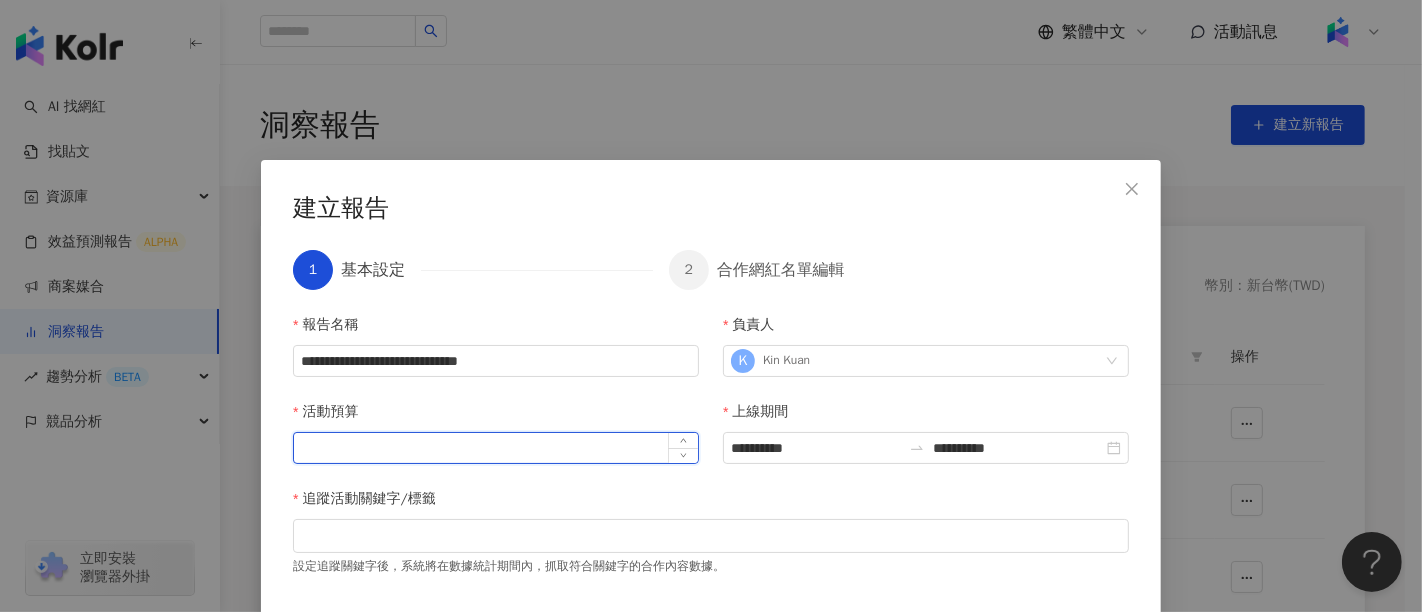 click on "活動預算" at bounding box center [496, 448] 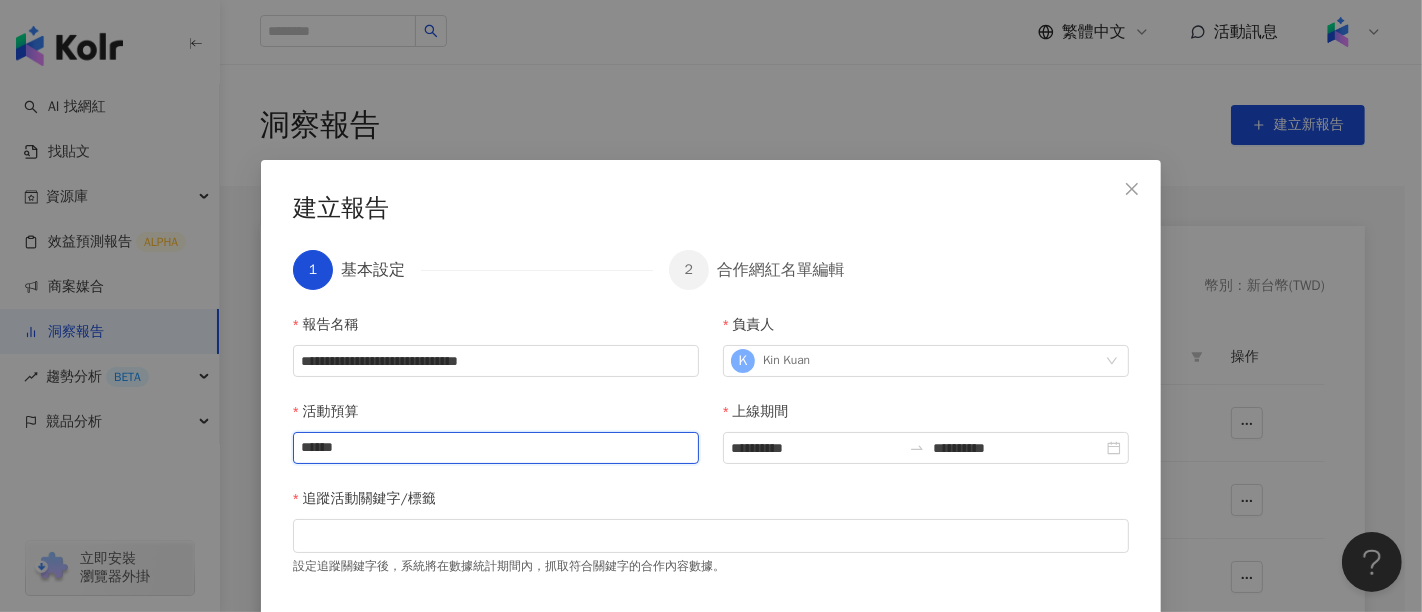 type on "******" 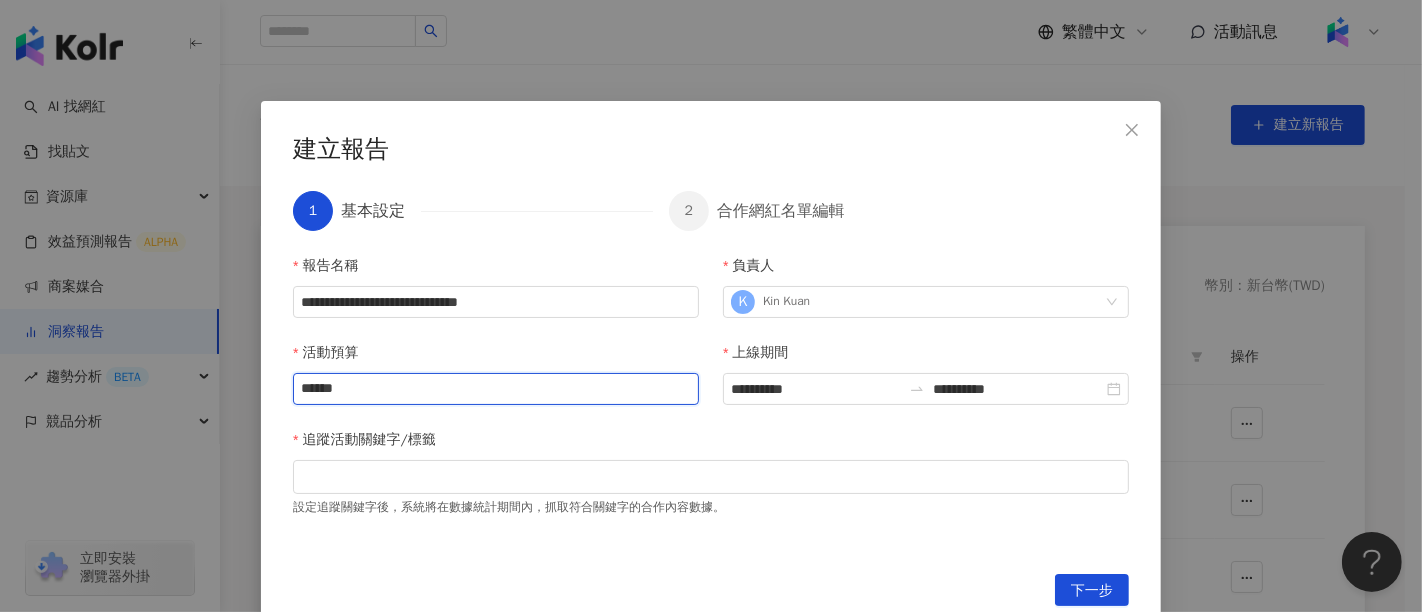 scroll, scrollTop: 102, scrollLeft: 0, axis: vertical 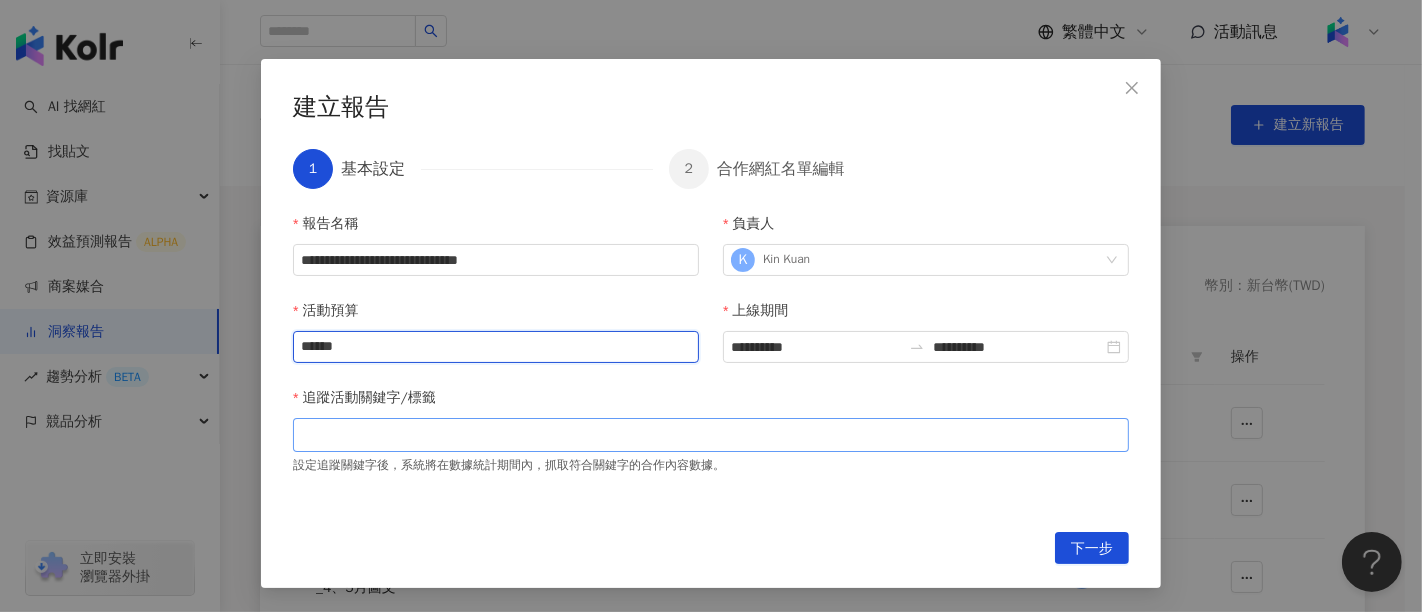 click at bounding box center (711, 434) 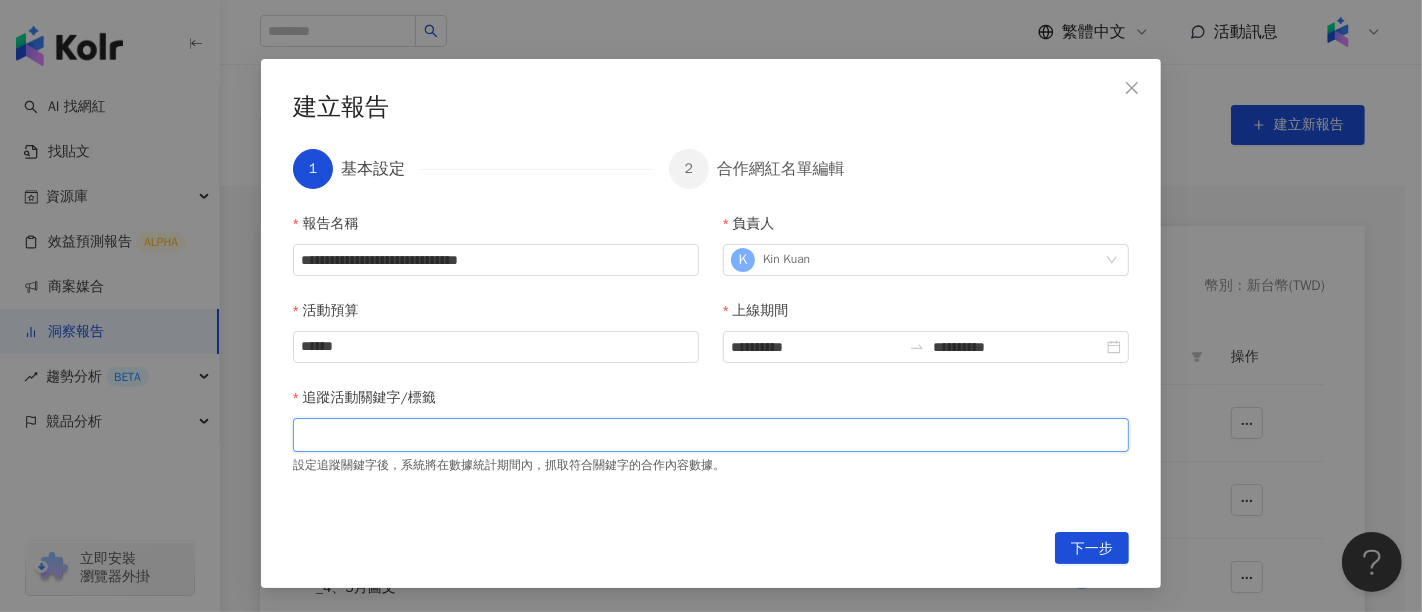 paste 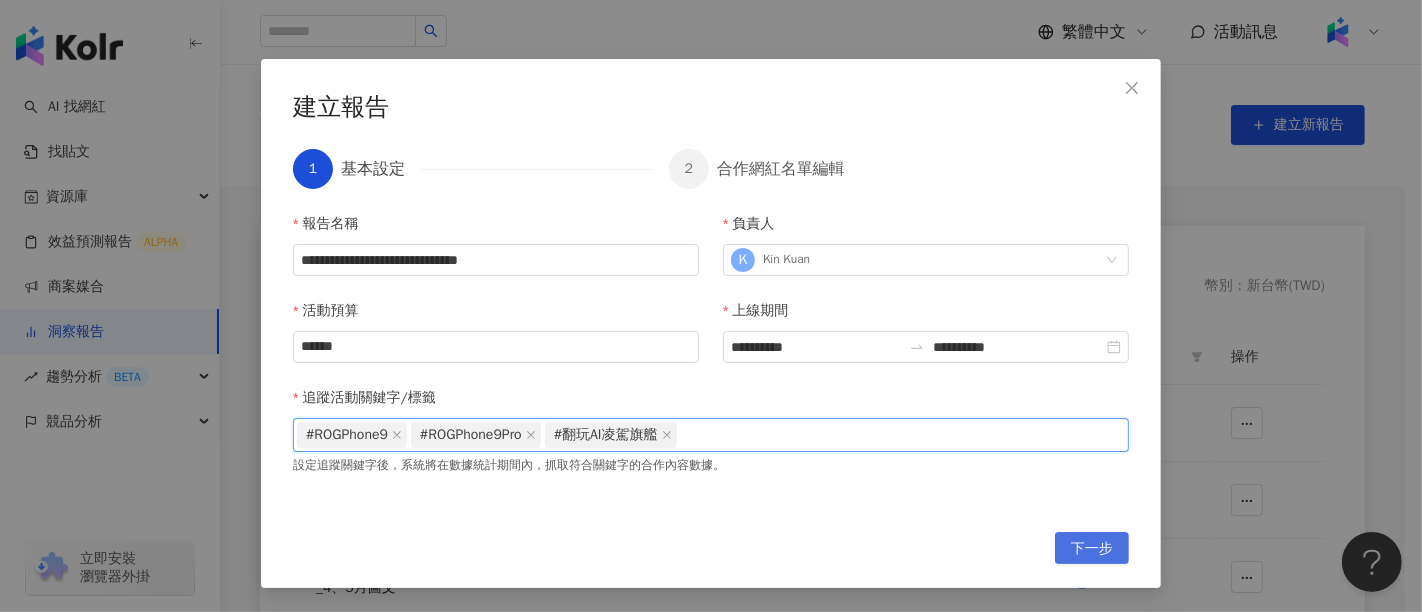 click on "下一步" at bounding box center [1092, 549] 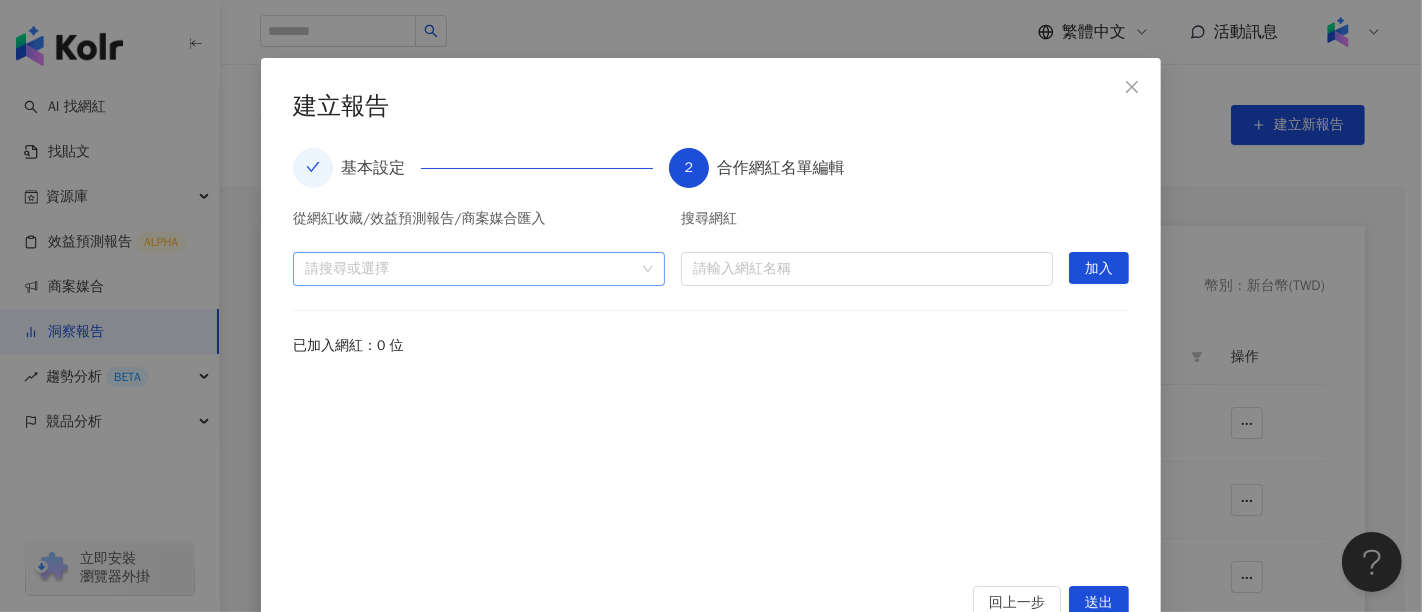 click at bounding box center [468, 268] 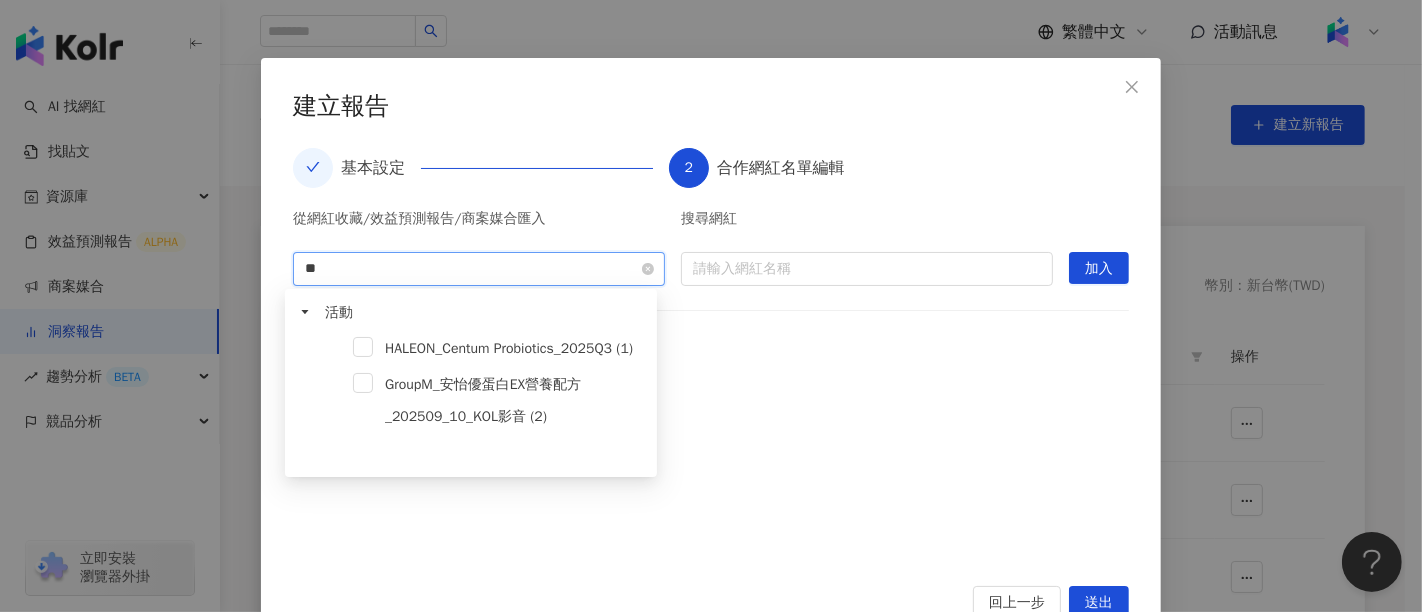 type on "***" 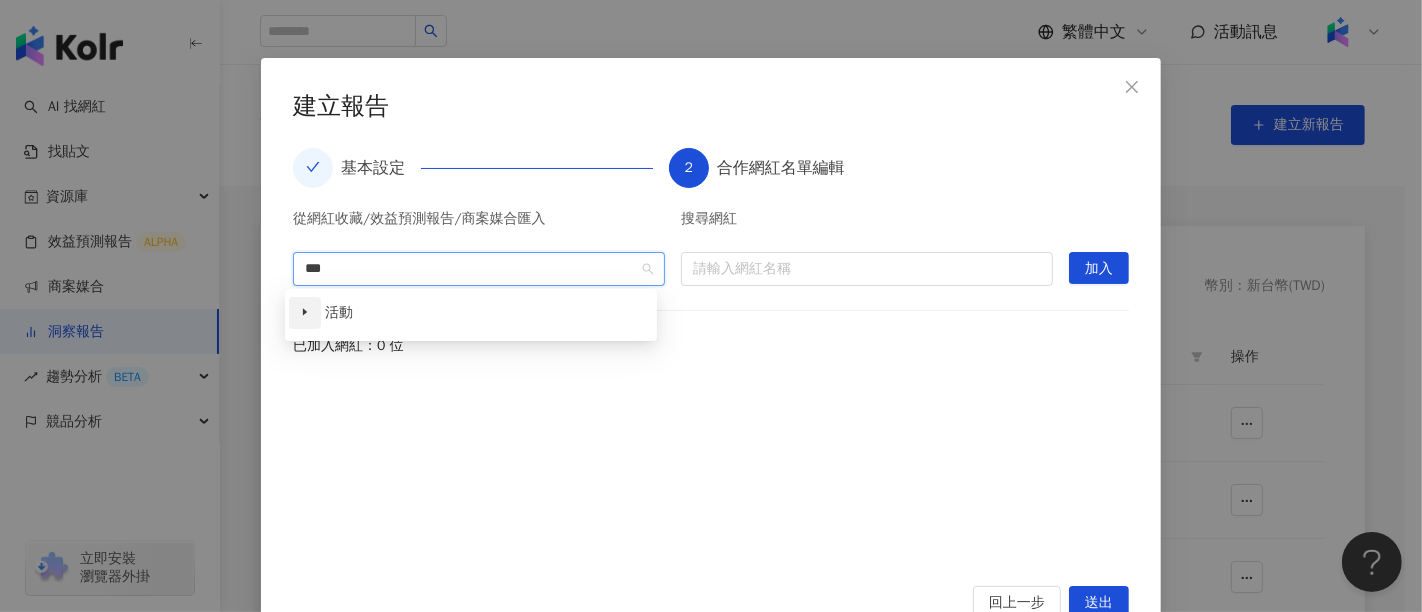 click at bounding box center [305, 313] 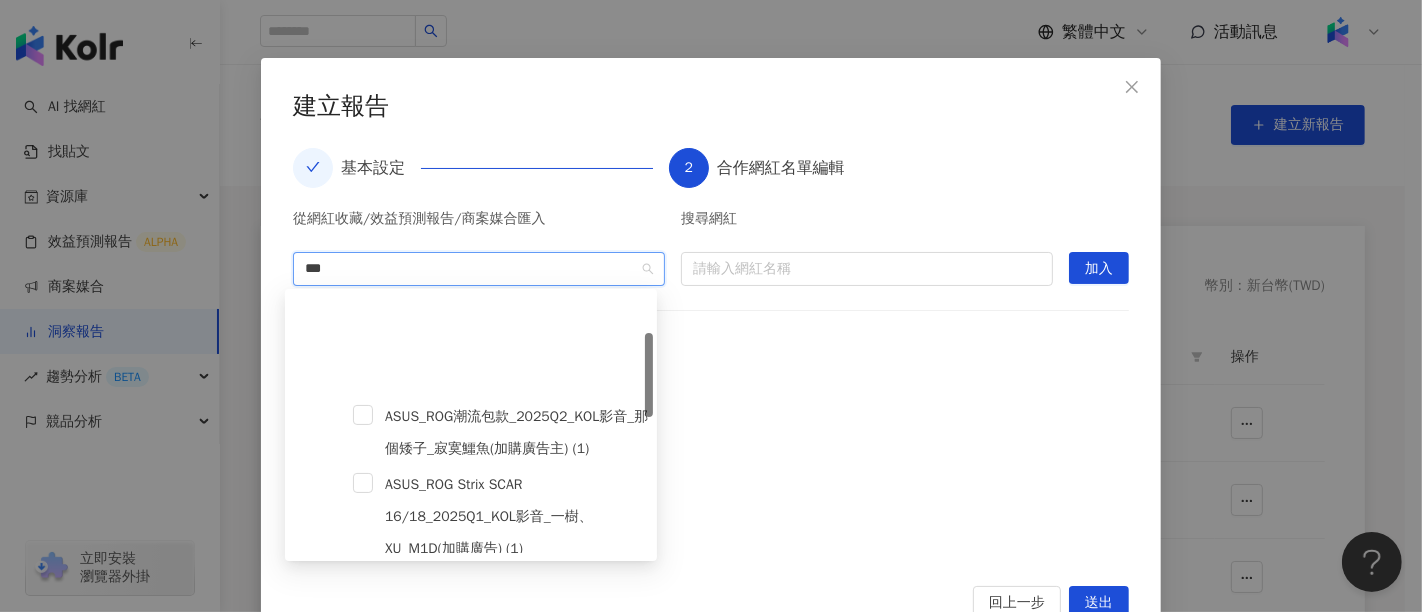 scroll, scrollTop: 111, scrollLeft: 0, axis: vertical 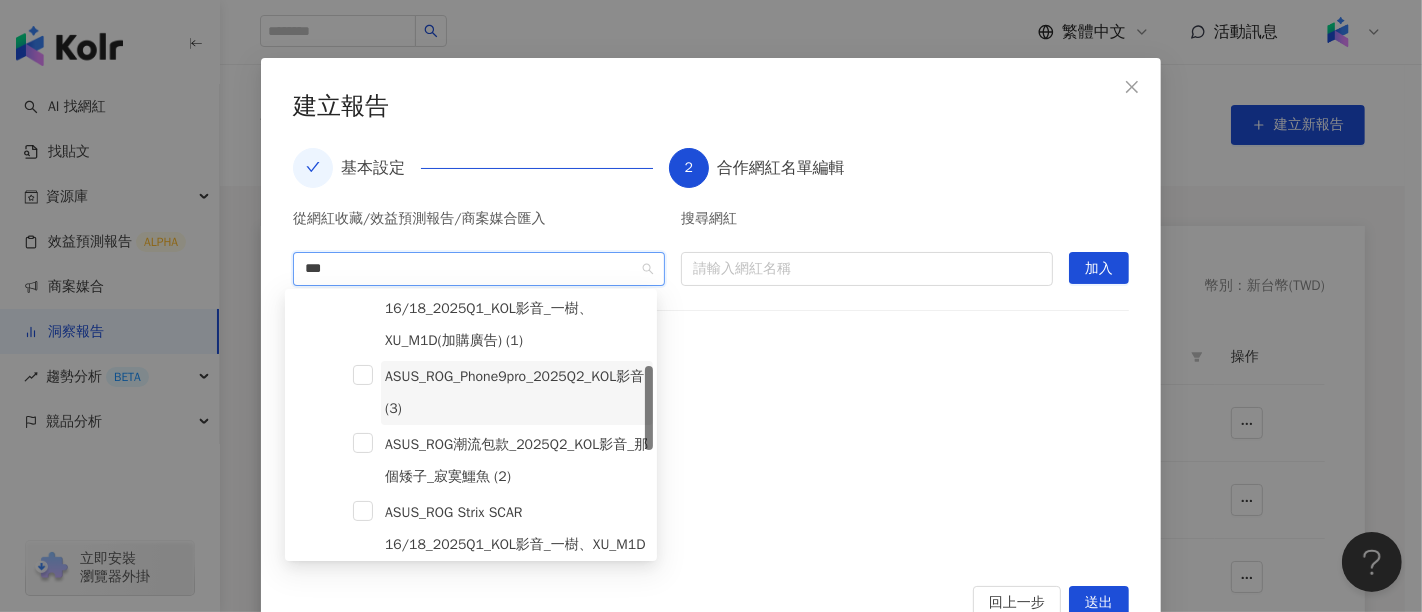 drag, startPoint x: 648, startPoint y: 366, endPoint x: 558, endPoint y: 391, distance: 93.40771 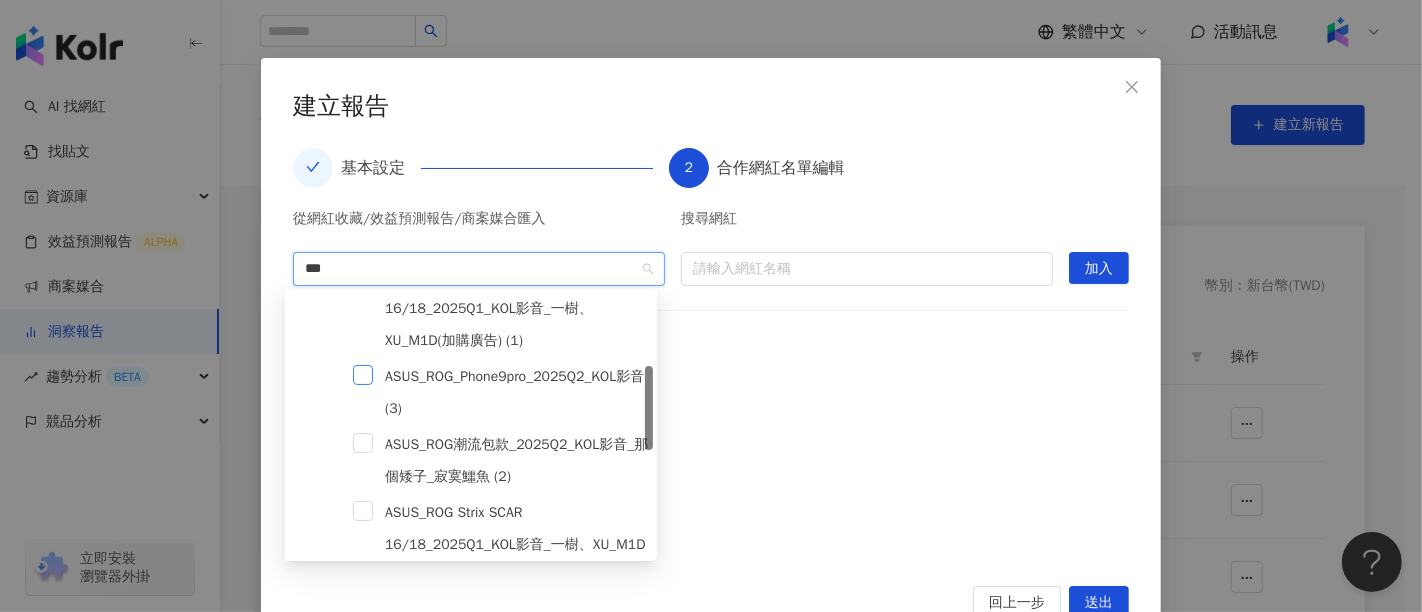 click at bounding box center [363, 375] 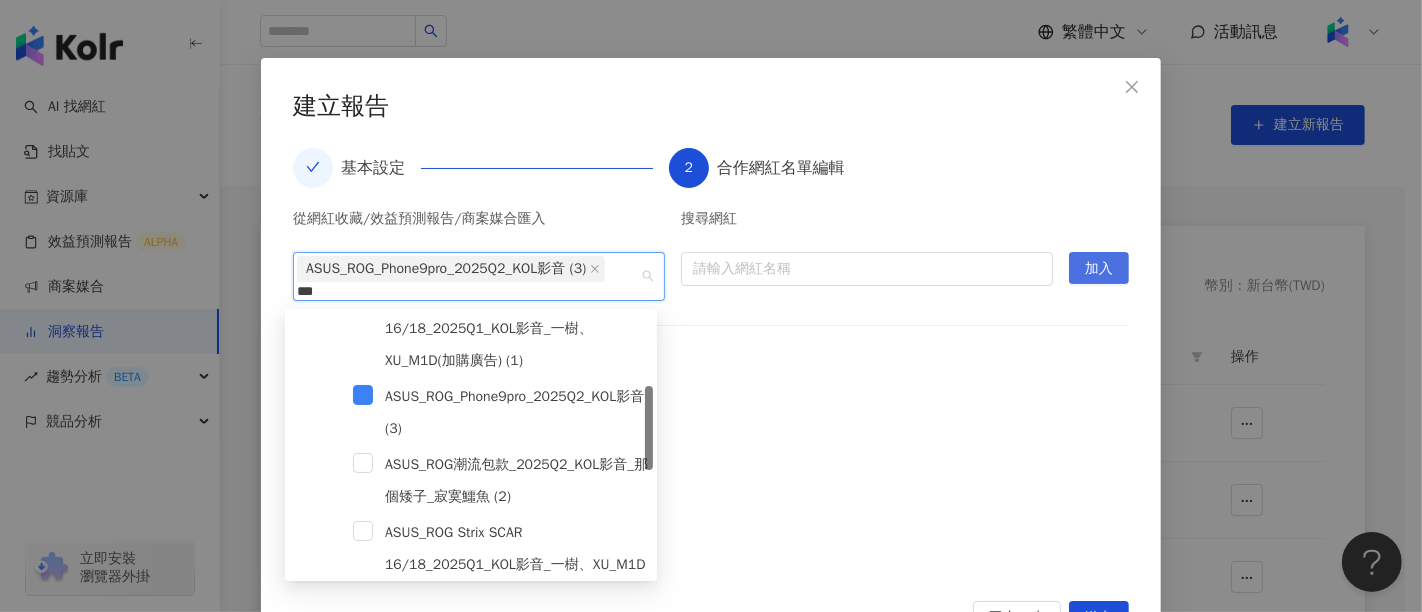 type 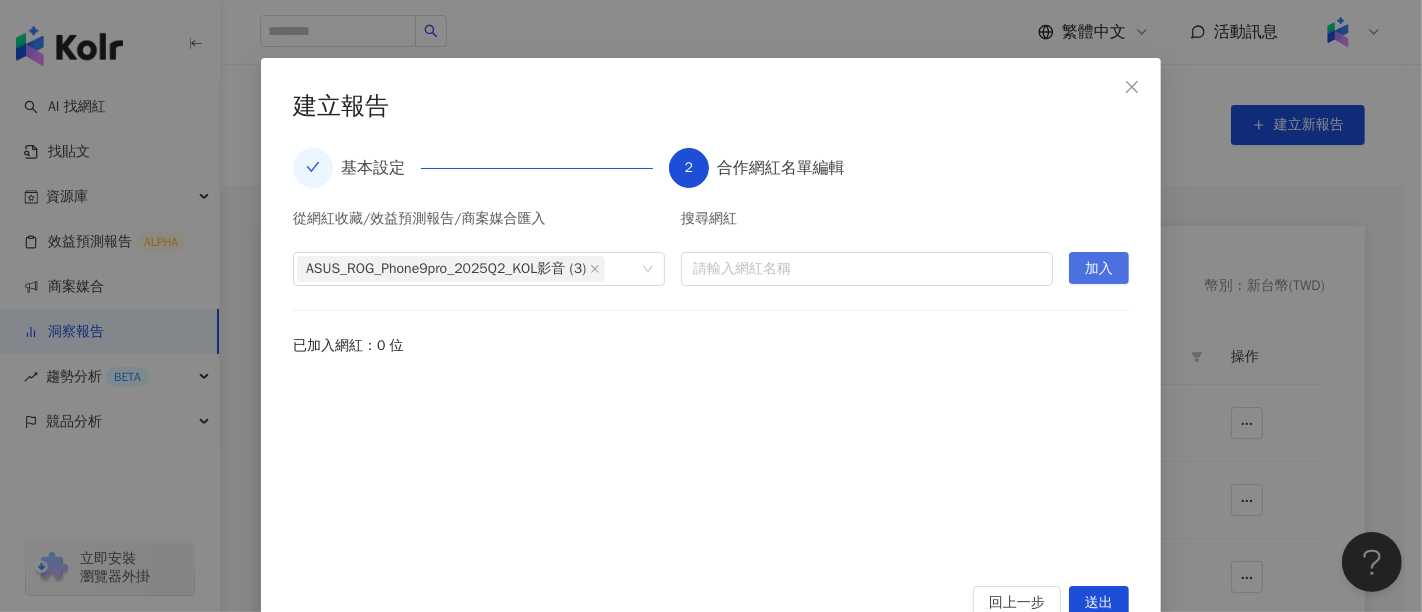 click on "加入" at bounding box center (1099, 269) 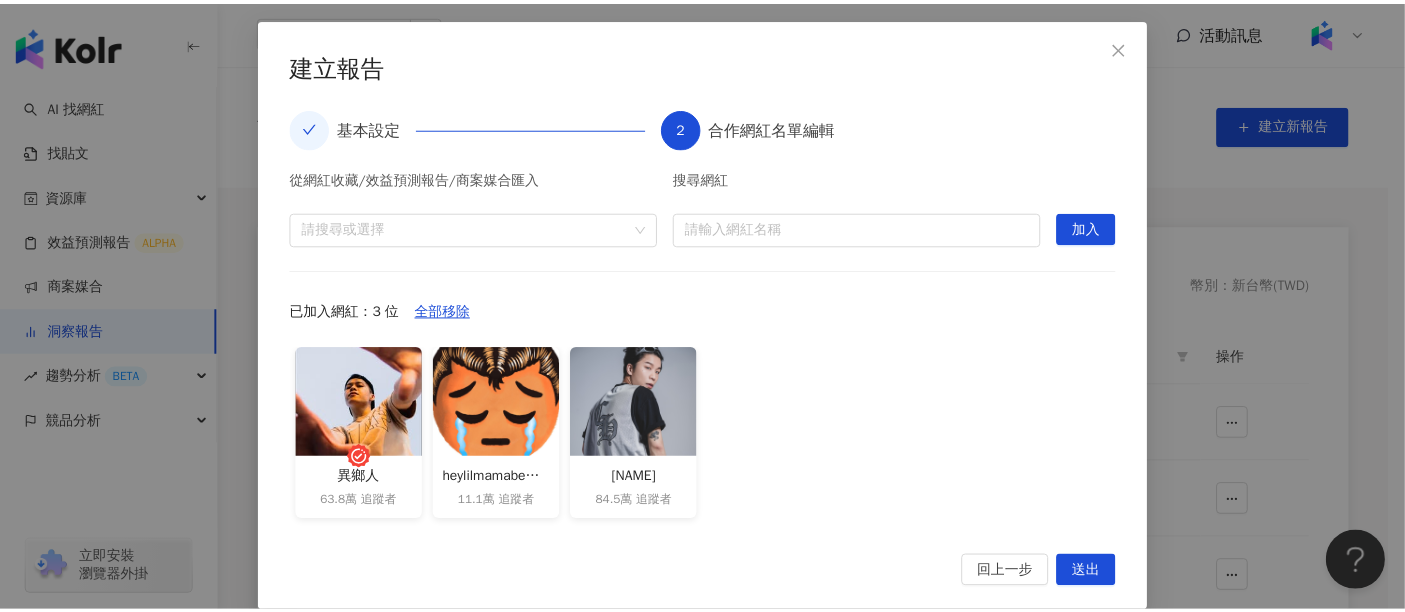 scroll, scrollTop: 164, scrollLeft: 0, axis: vertical 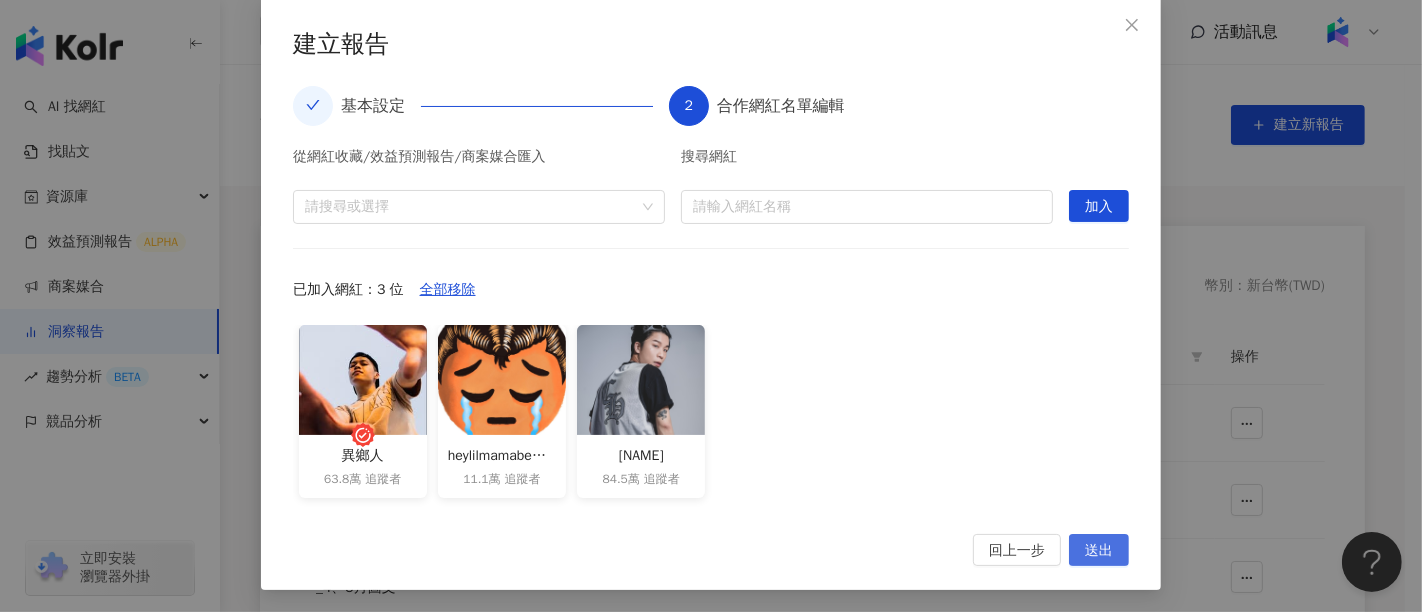 click on "送出" at bounding box center (1099, 551) 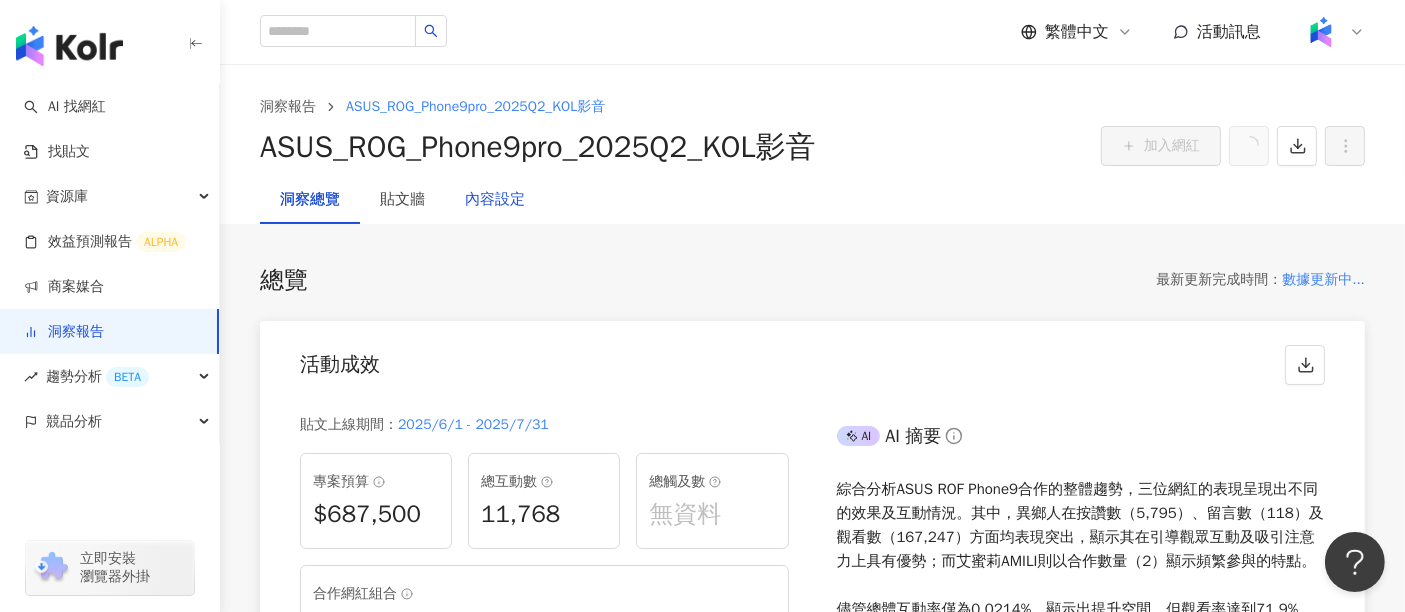 click on "內容設定" at bounding box center (495, 200) 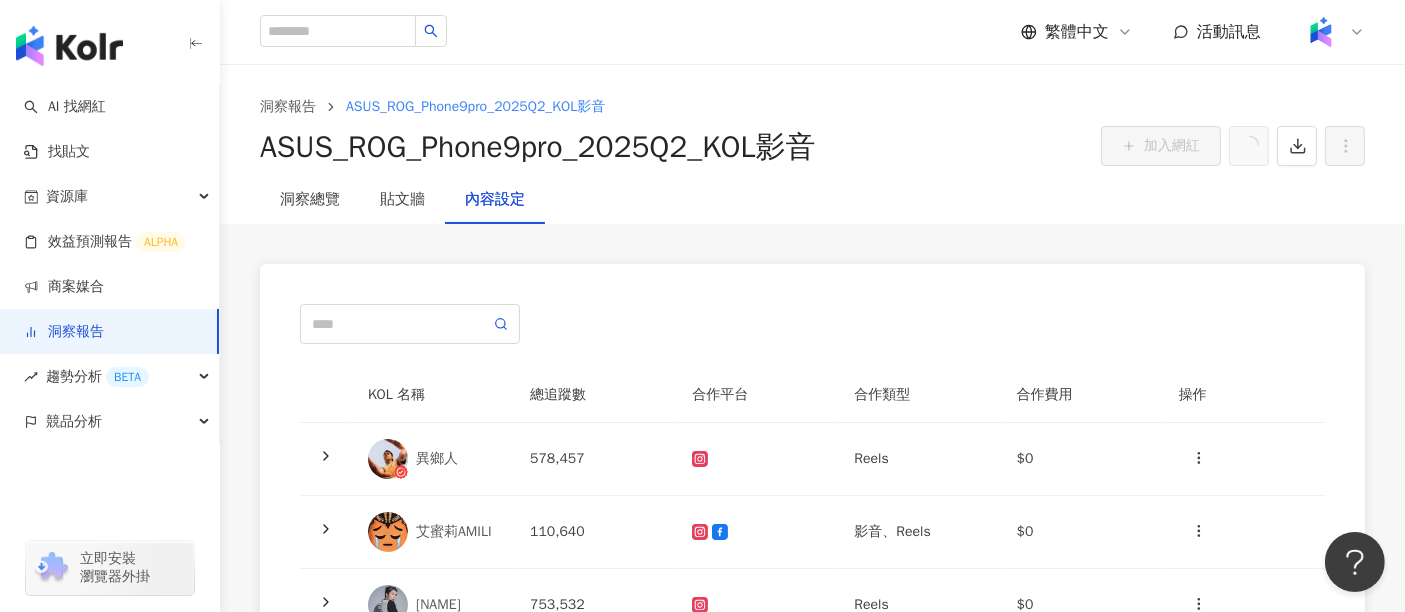 scroll, scrollTop: 222, scrollLeft: 0, axis: vertical 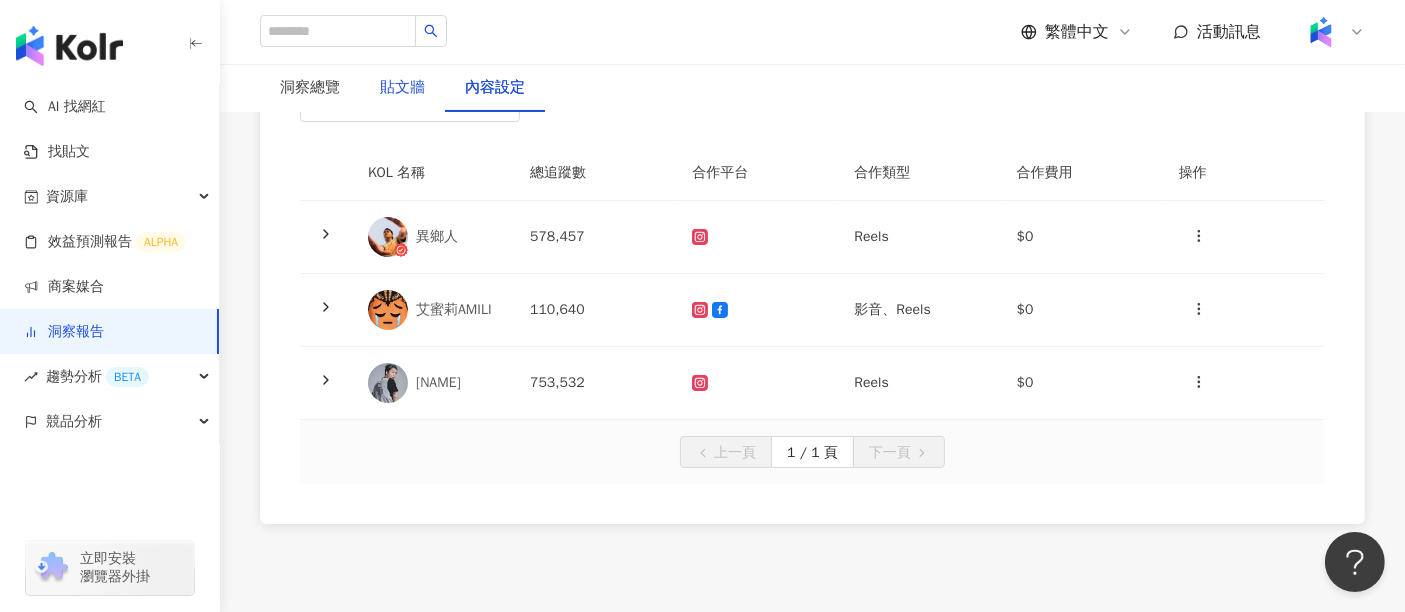 click on "貼文牆" at bounding box center [402, 88] 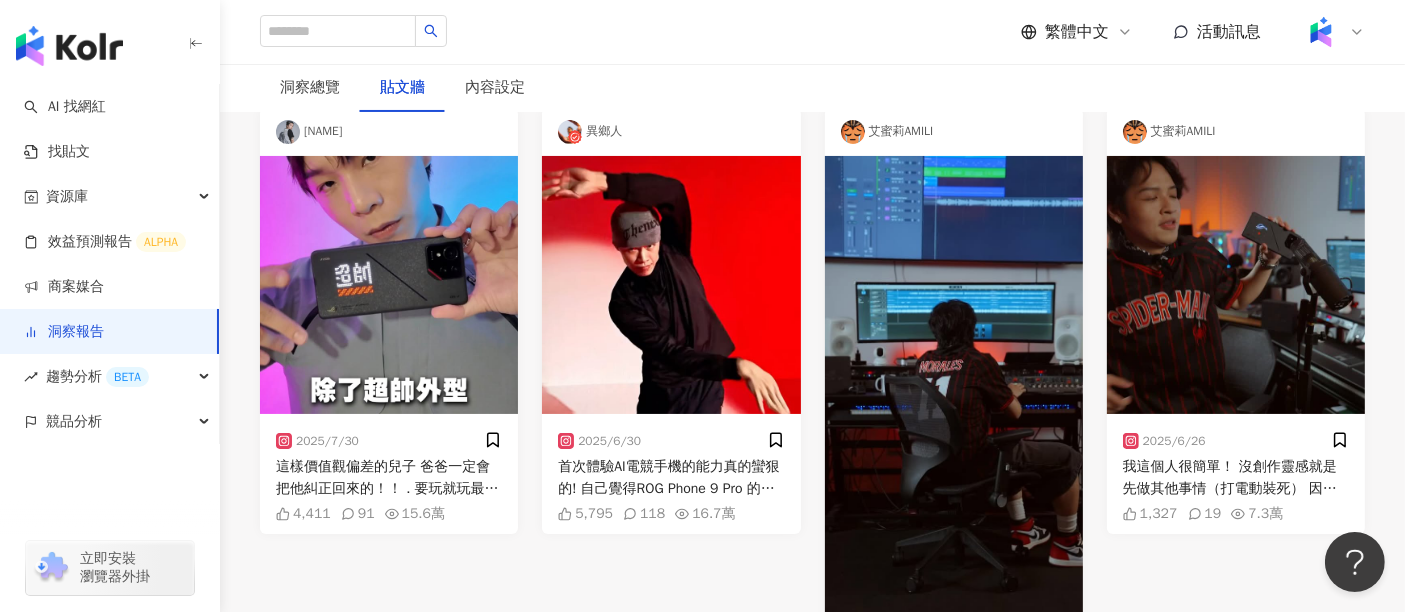scroll, scrollTop: 0, scrollLeft: 0, axis: both 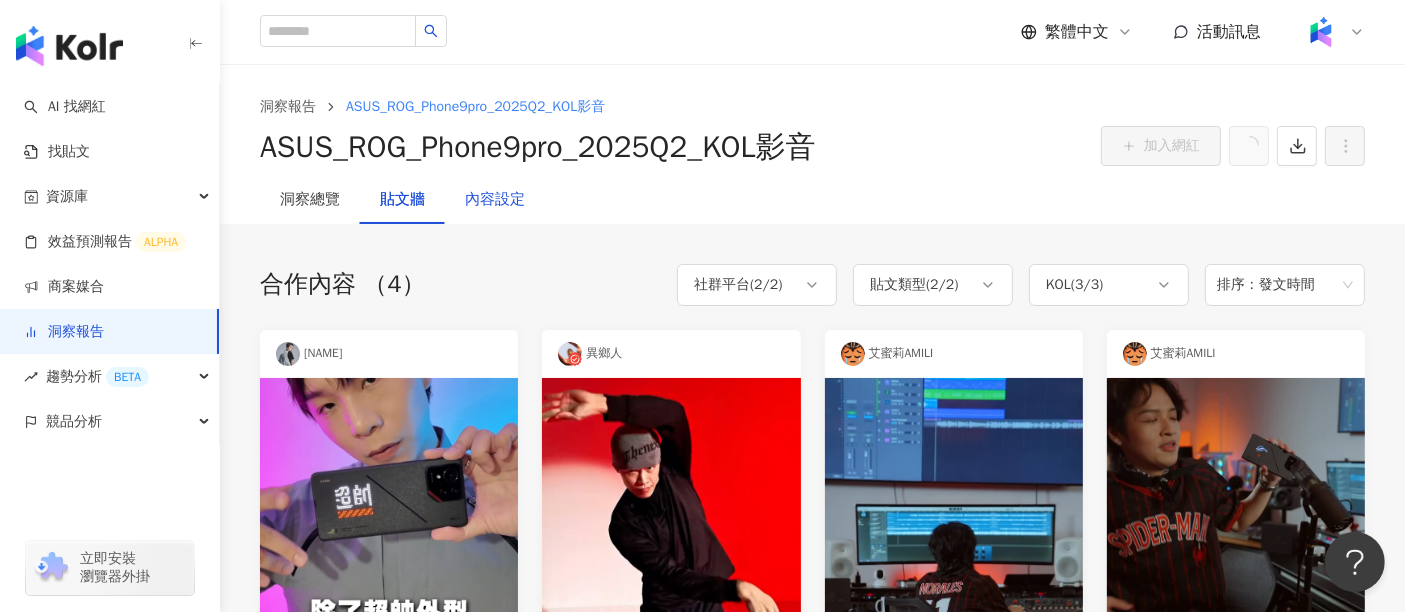 click on "內容設定" at bounding box center [495, 200] 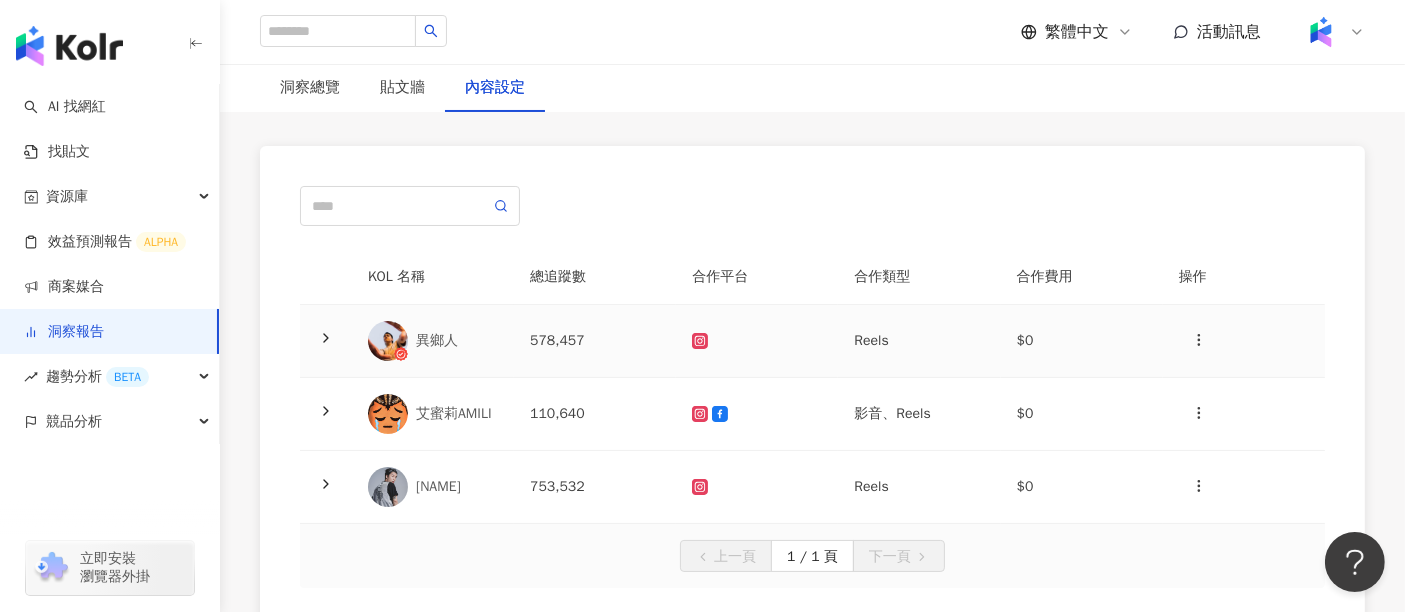 scroll, scrollTop: 0, scrollLeft: 0, axis: both 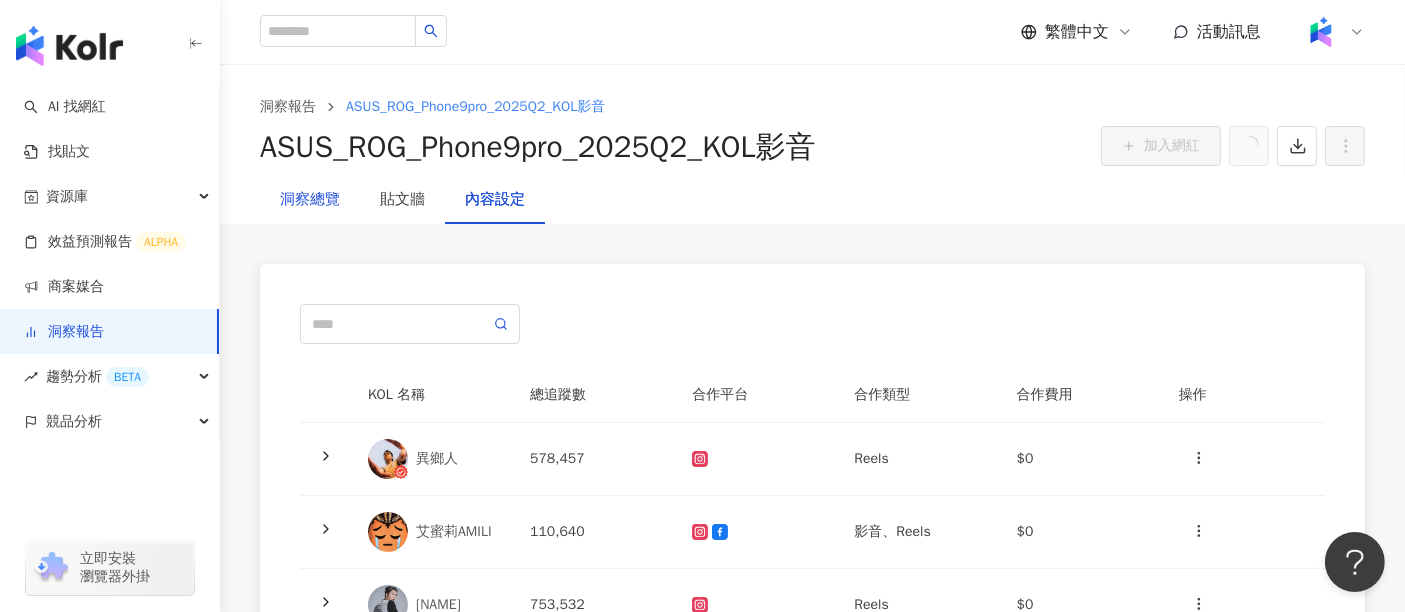 click on "洞察總覽" at bounding box center [310, 200] 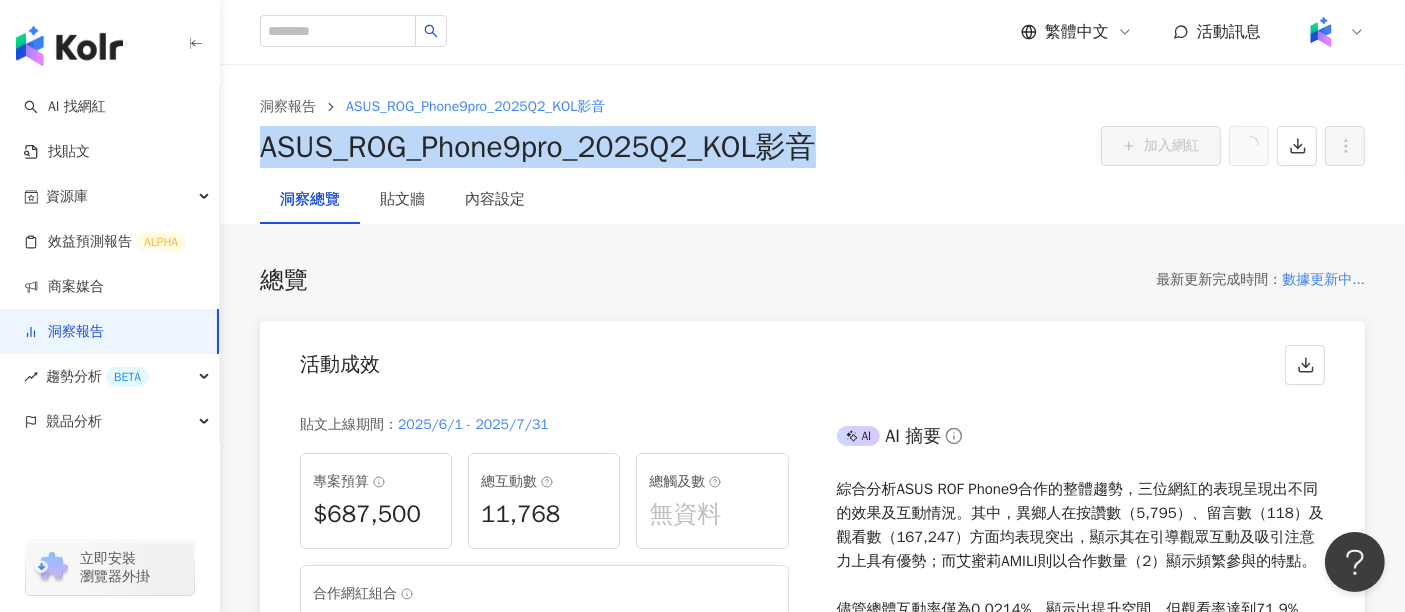 drag, startPoint x: 877, startPoint y: 158, endPoint x: 248, endPoint y: 156, distance: 629.0032 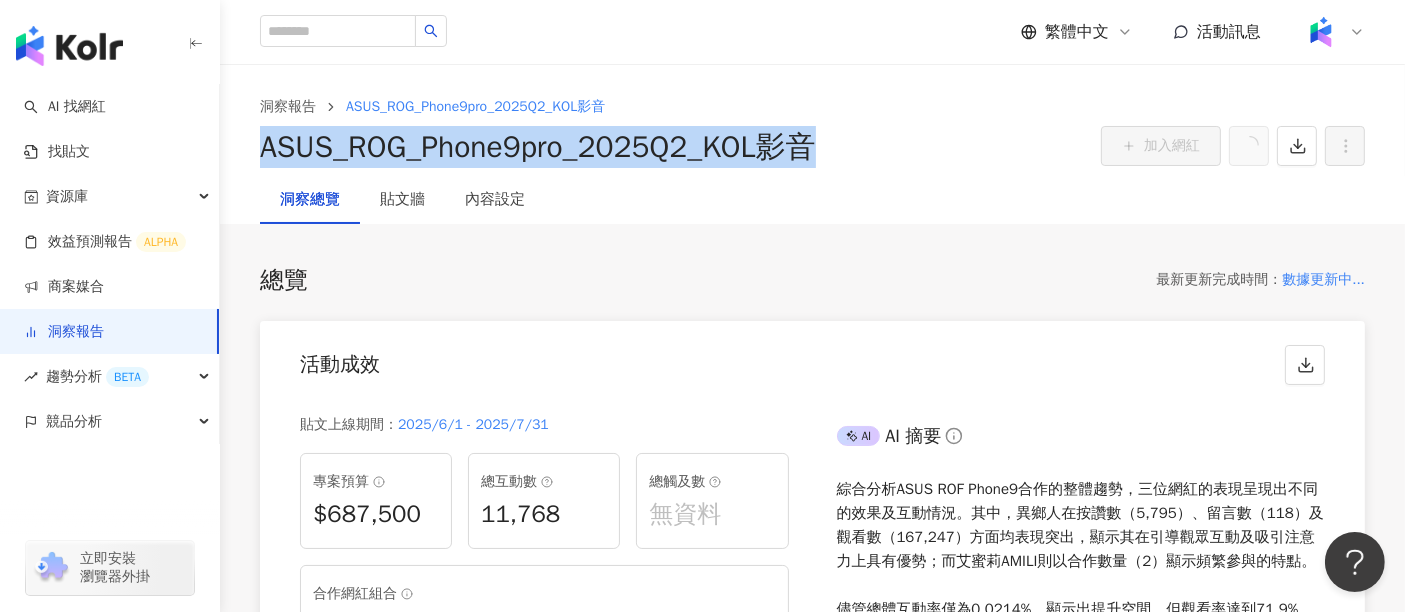 click on "洞察總覽 貼文牆 內容設定" at bounding box center (812, 200) 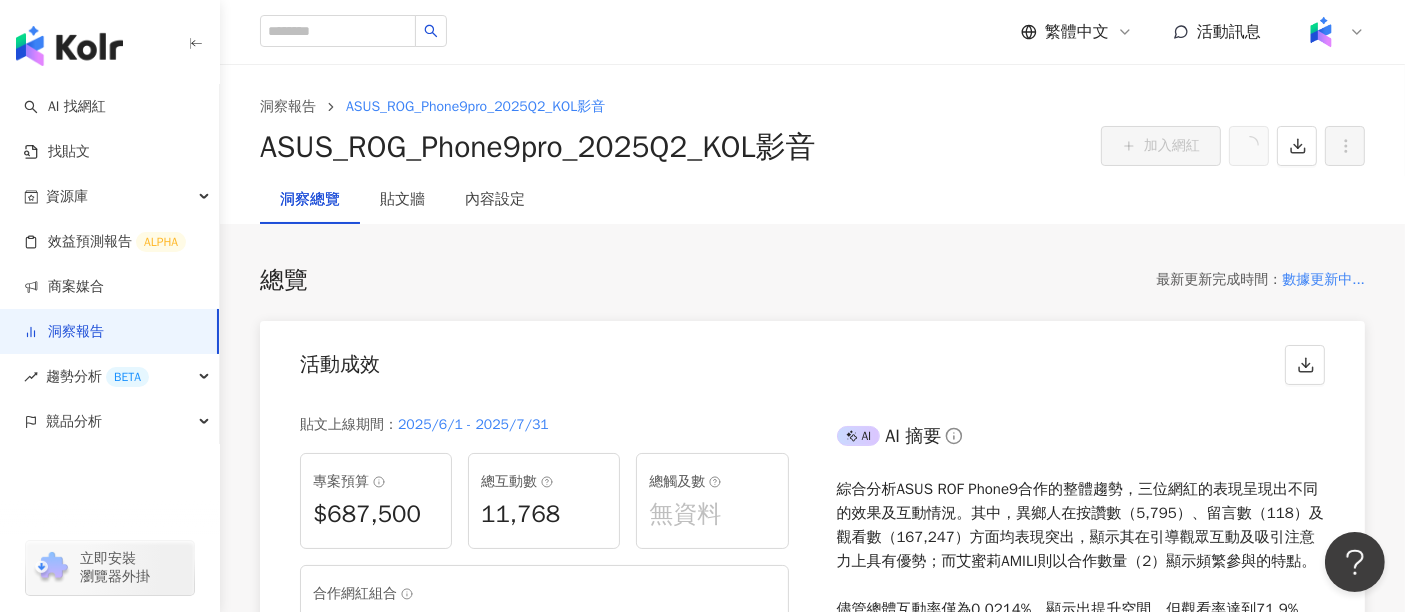 drag, startPoint x: 1325, startPoint y: 231, endPoint x: 1196, endPoint y: 88, distance: 192.58765 